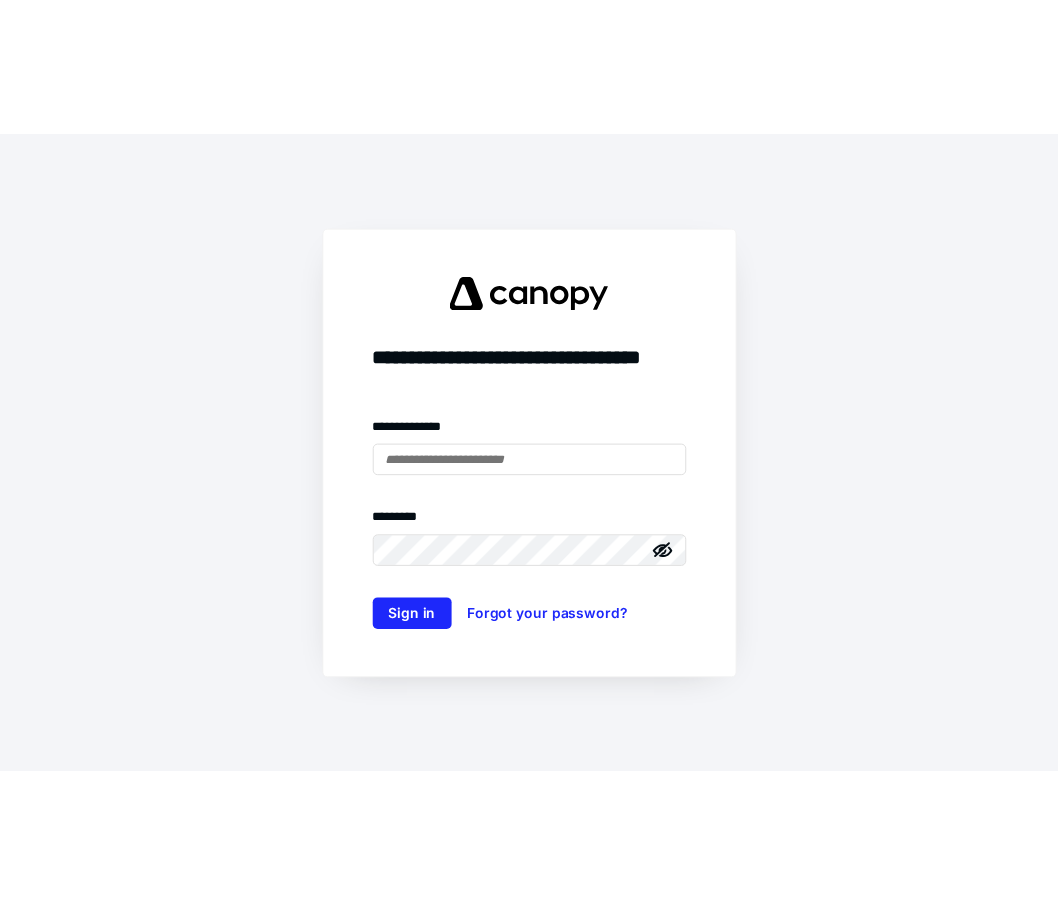 scroll, scrollTop: 0, scrollLeft: 0, axis: both 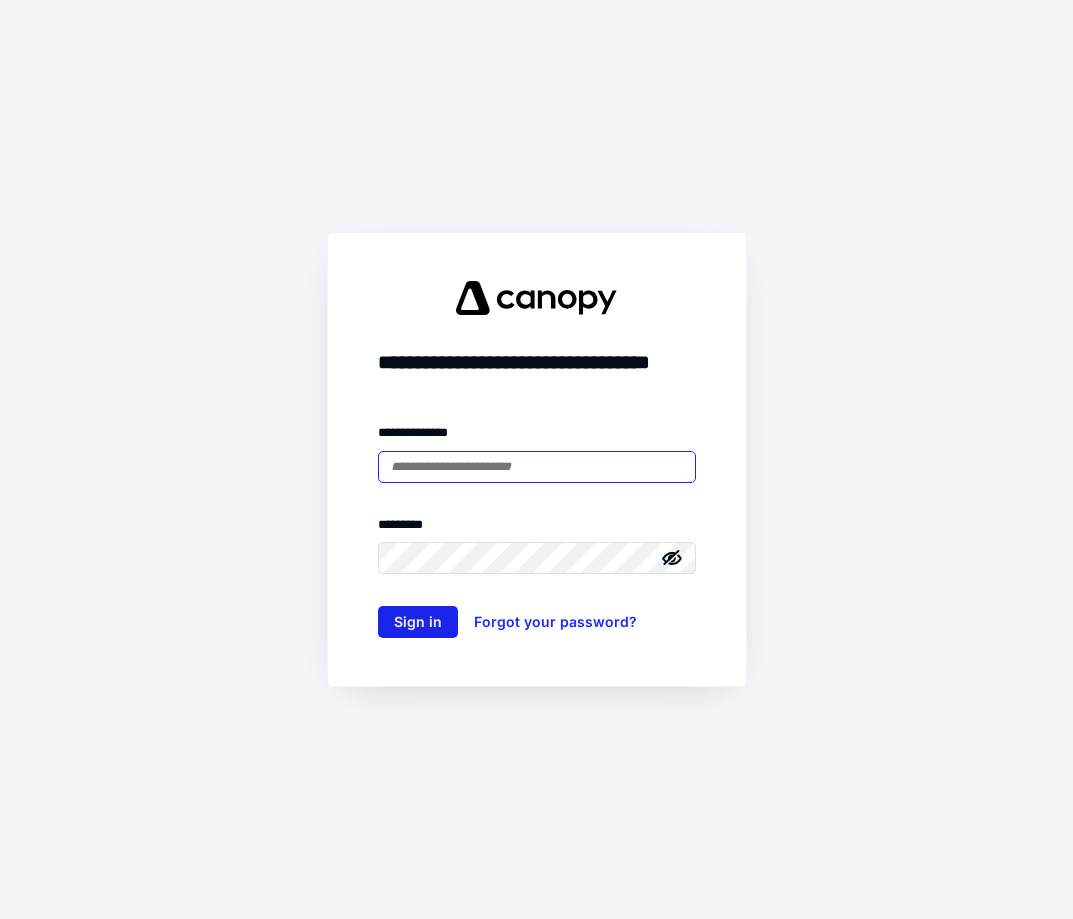 type on "**********" 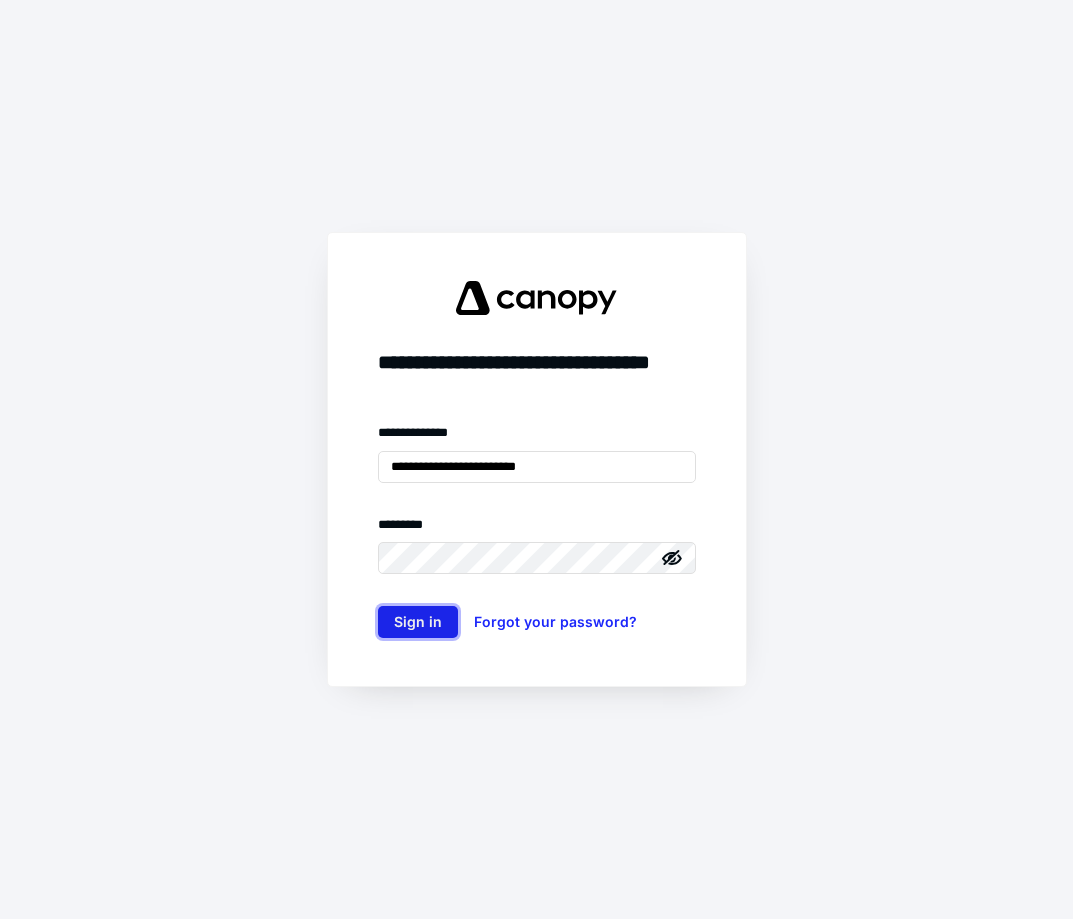 click on "Sign in" at bounding box center [418, 622] 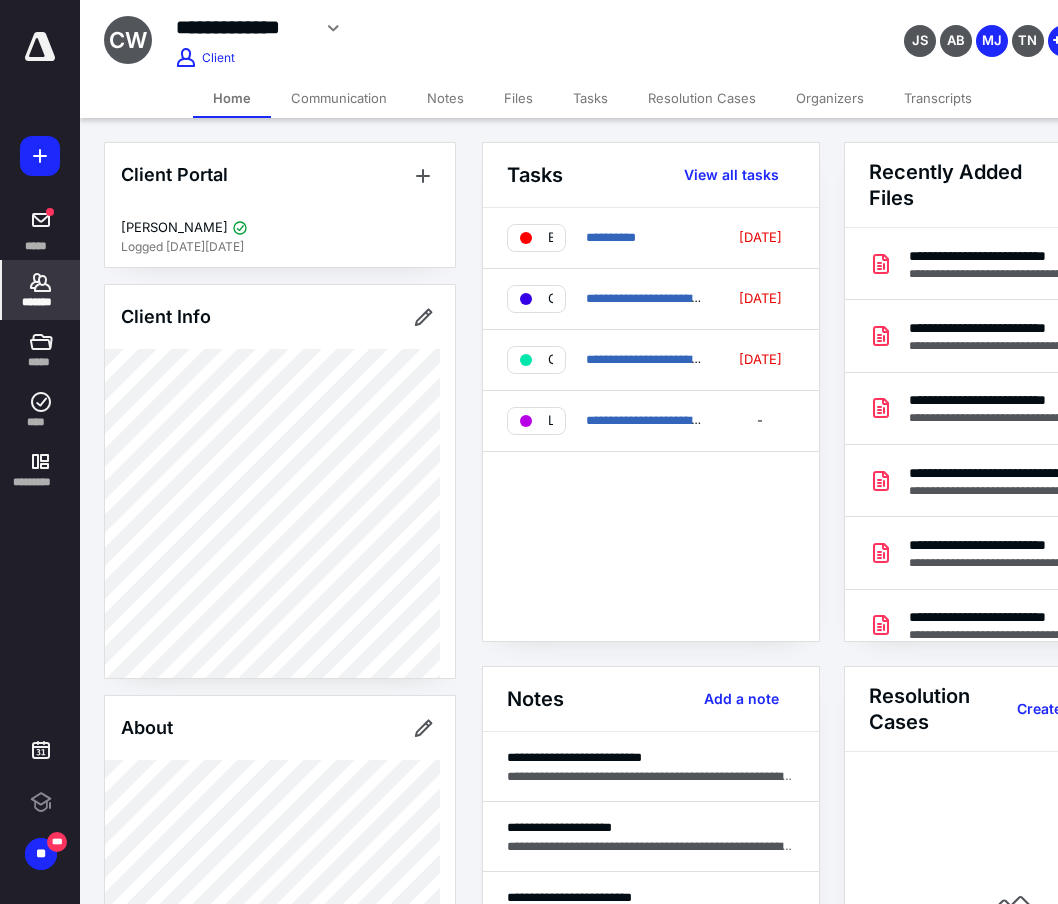scroll, scrollTop: 0, scrollLeft: 0, axis: both 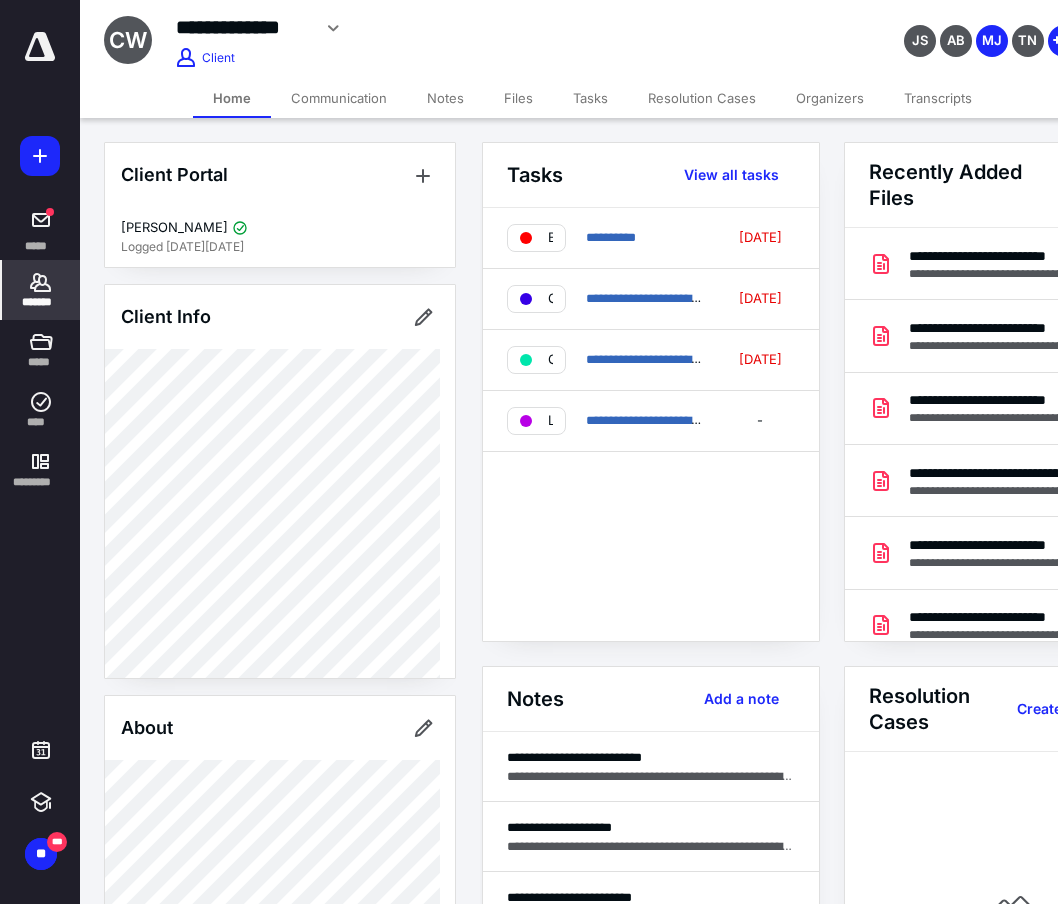 click on "JS AB MJ TN" at bounding box center [922, 28] 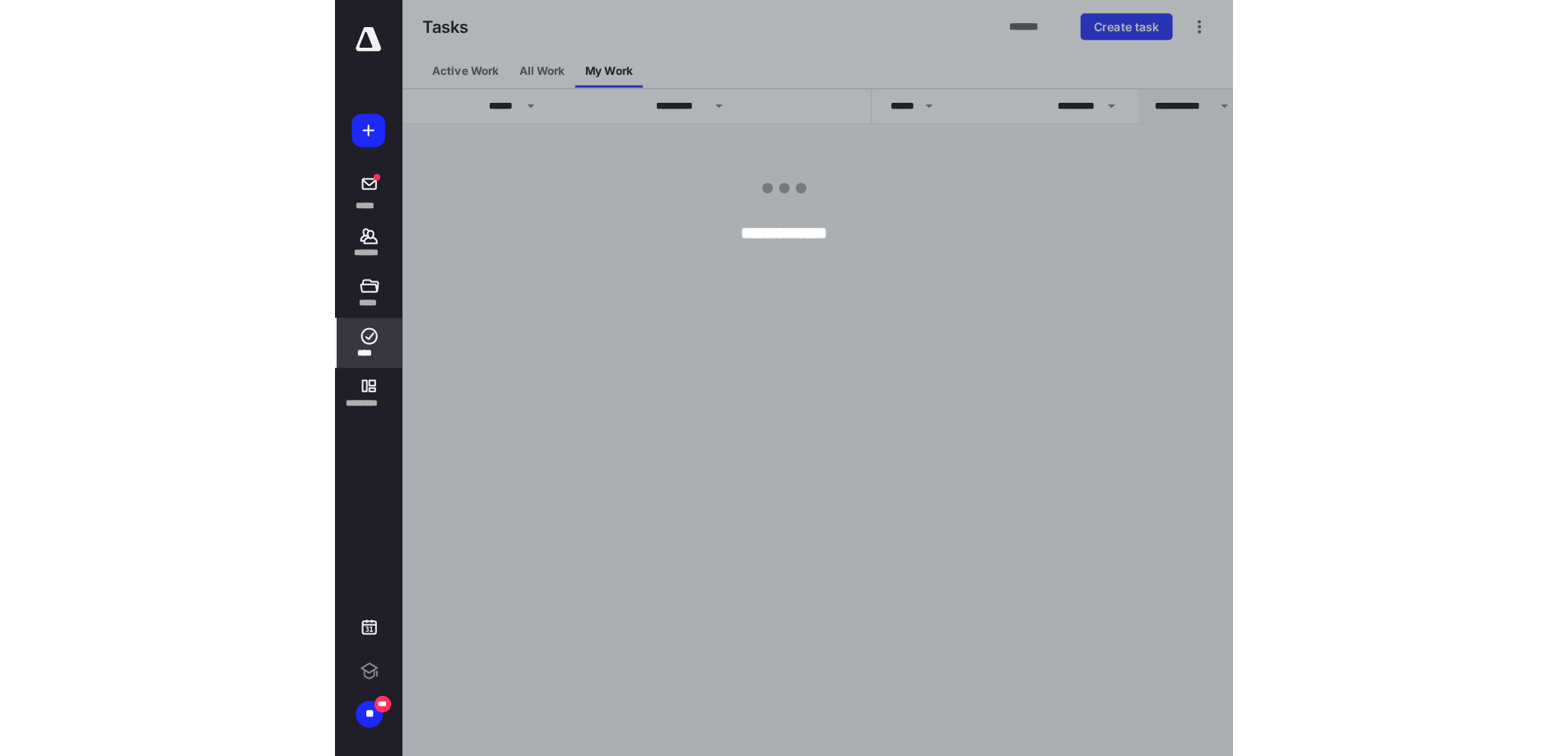 scroll, scrollTop: 0, scrollLeft: 0, axis: both 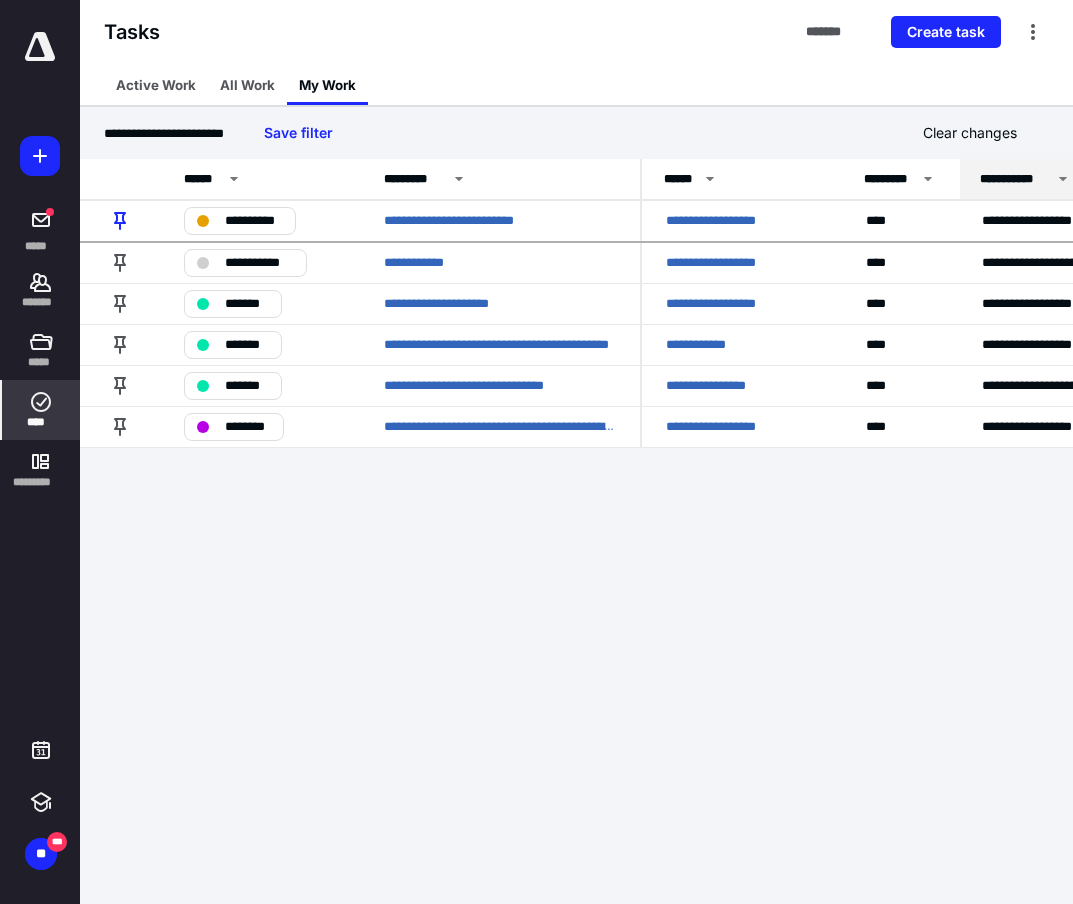 click on "Active Work All Work My Work" at bounding box center [576, 85] 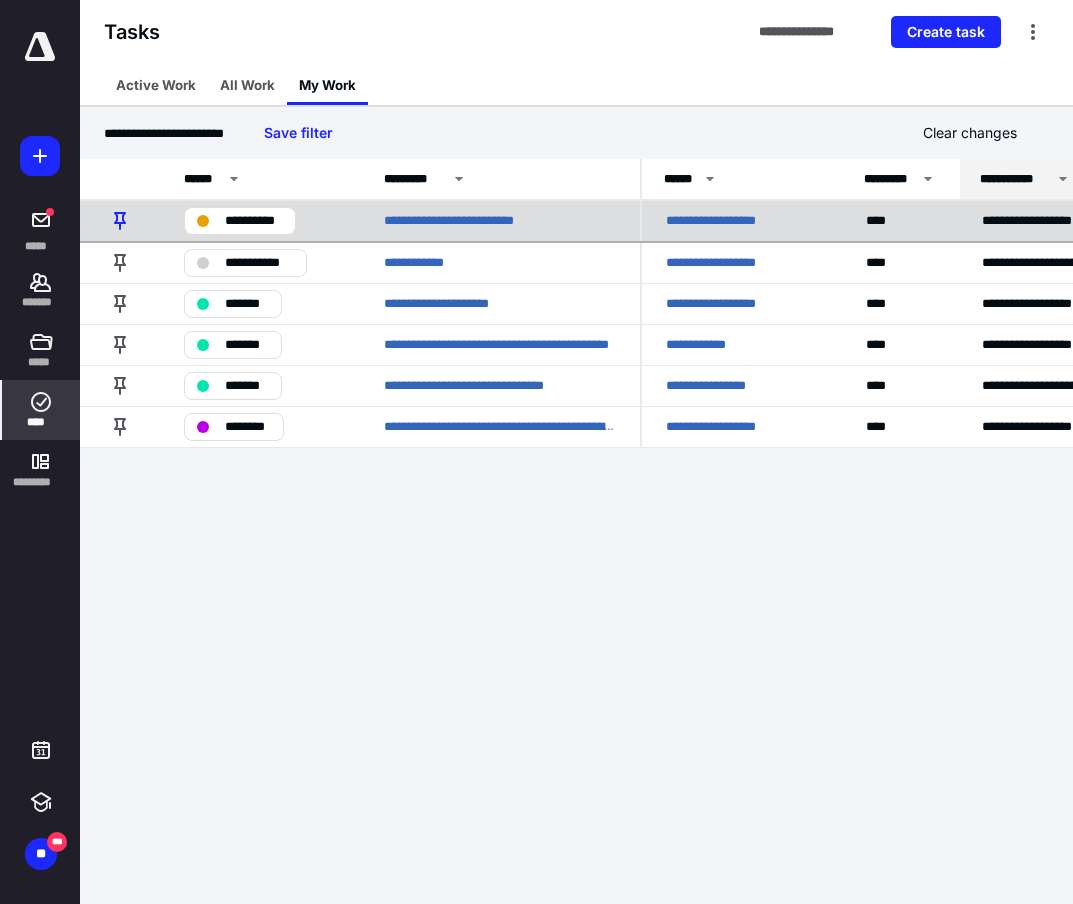 click on "**********" at bounding box center (729, 221) 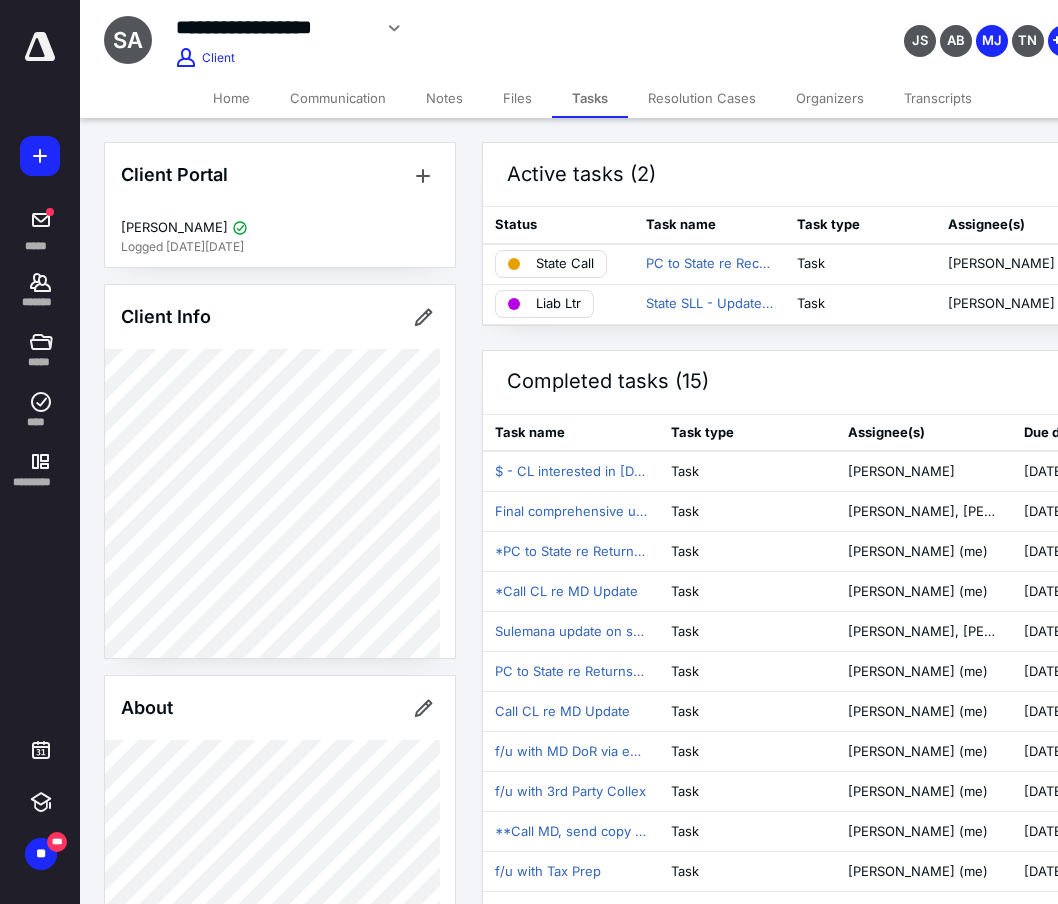 click on "Home" at bounding box center (231, 98) 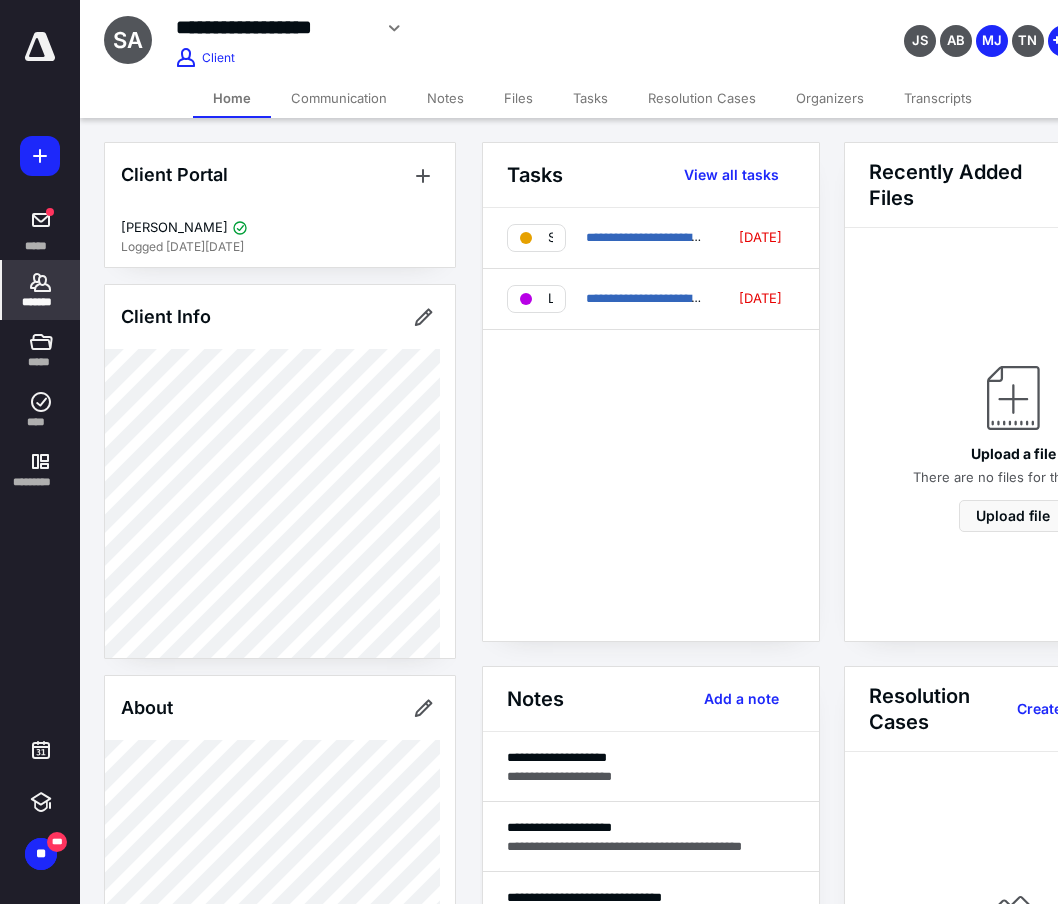 click on "Notes" at bounding box center [445, 98] 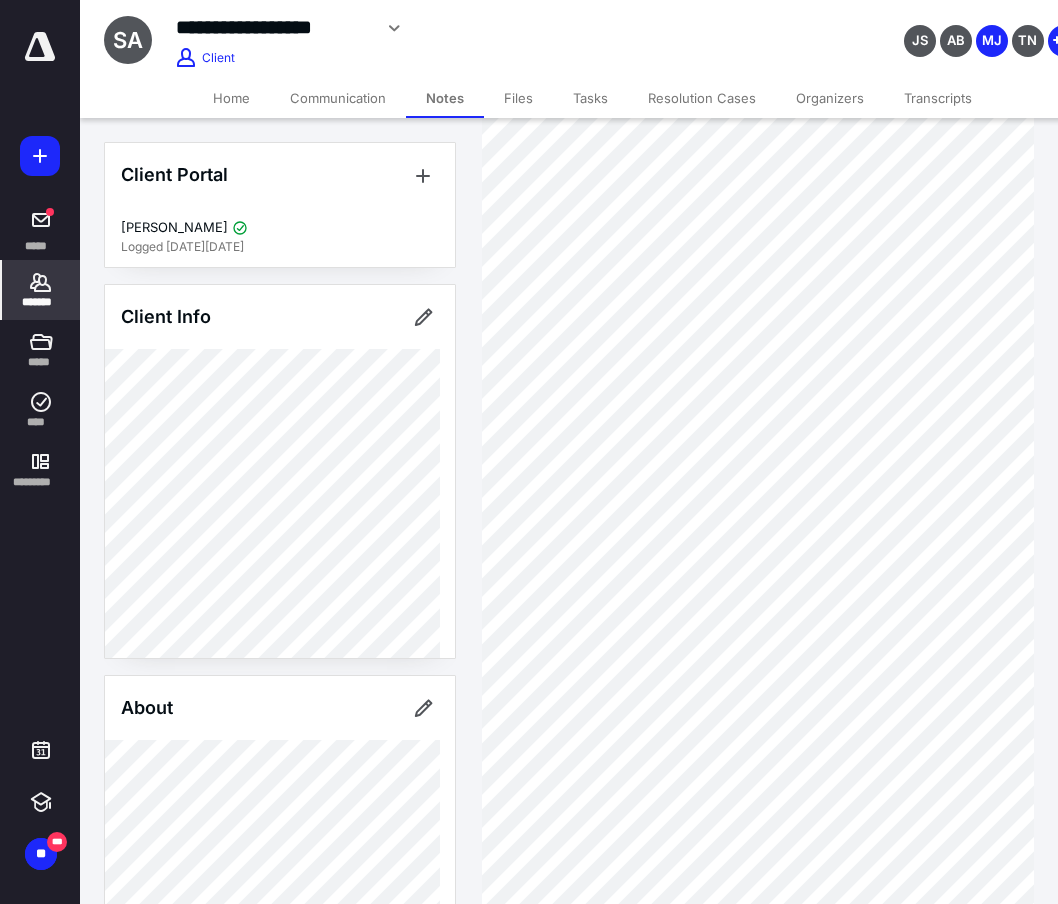 scroll, scrollTop: 1440, scrollLeft: 0, axis: vertical 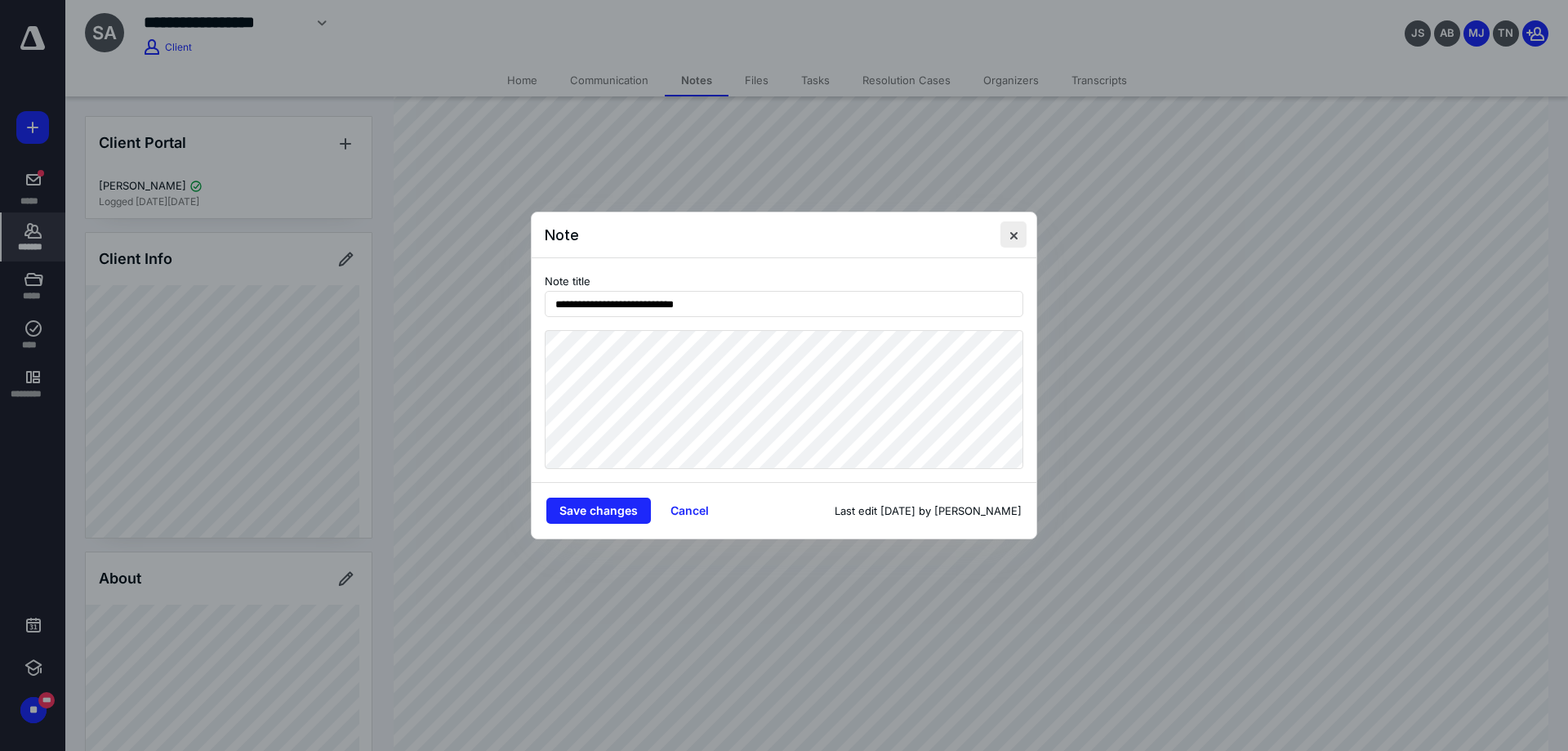 click at bounding box center [1013, 235] 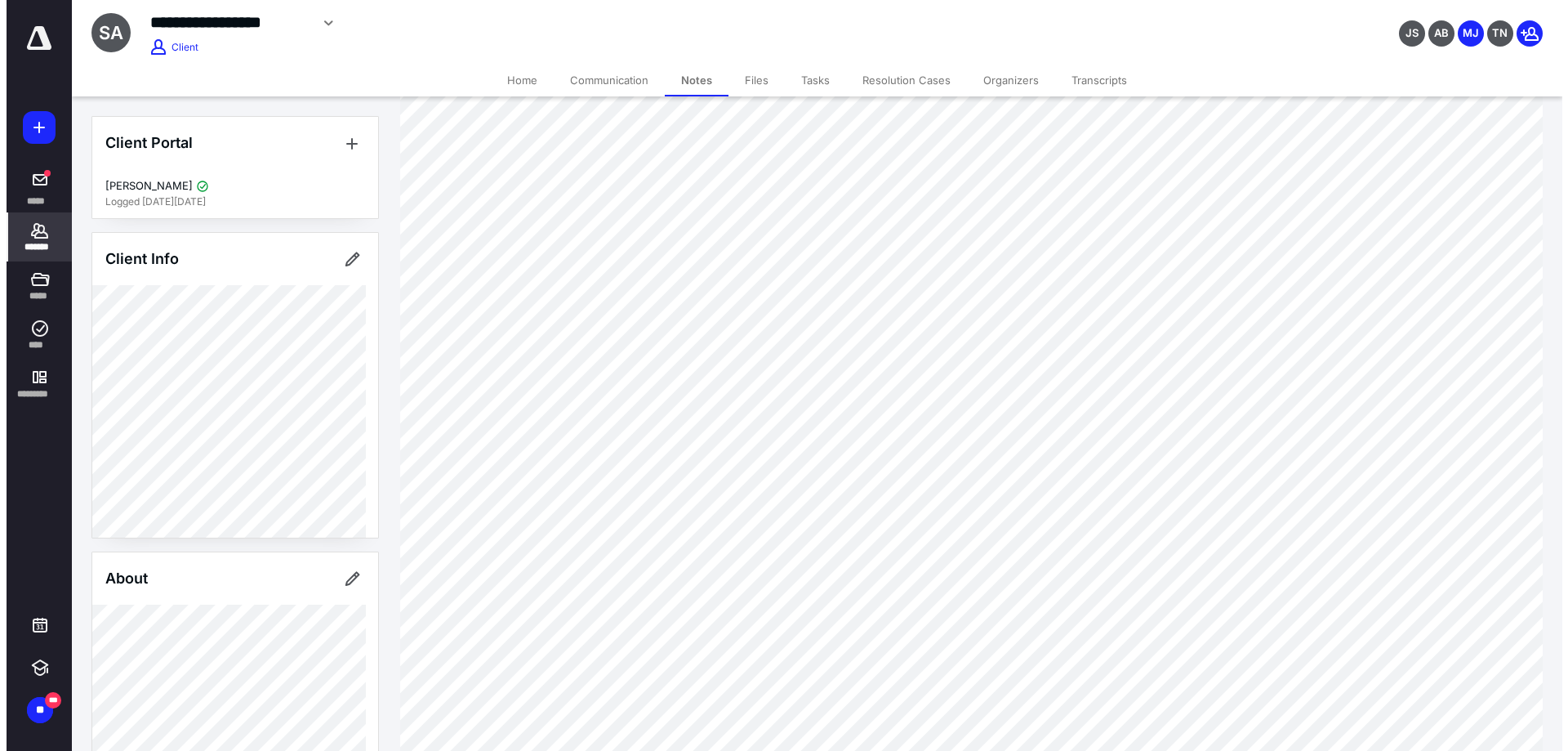 scroll, scrollTop: 1226, scrollLeft: 0, axis: vertical 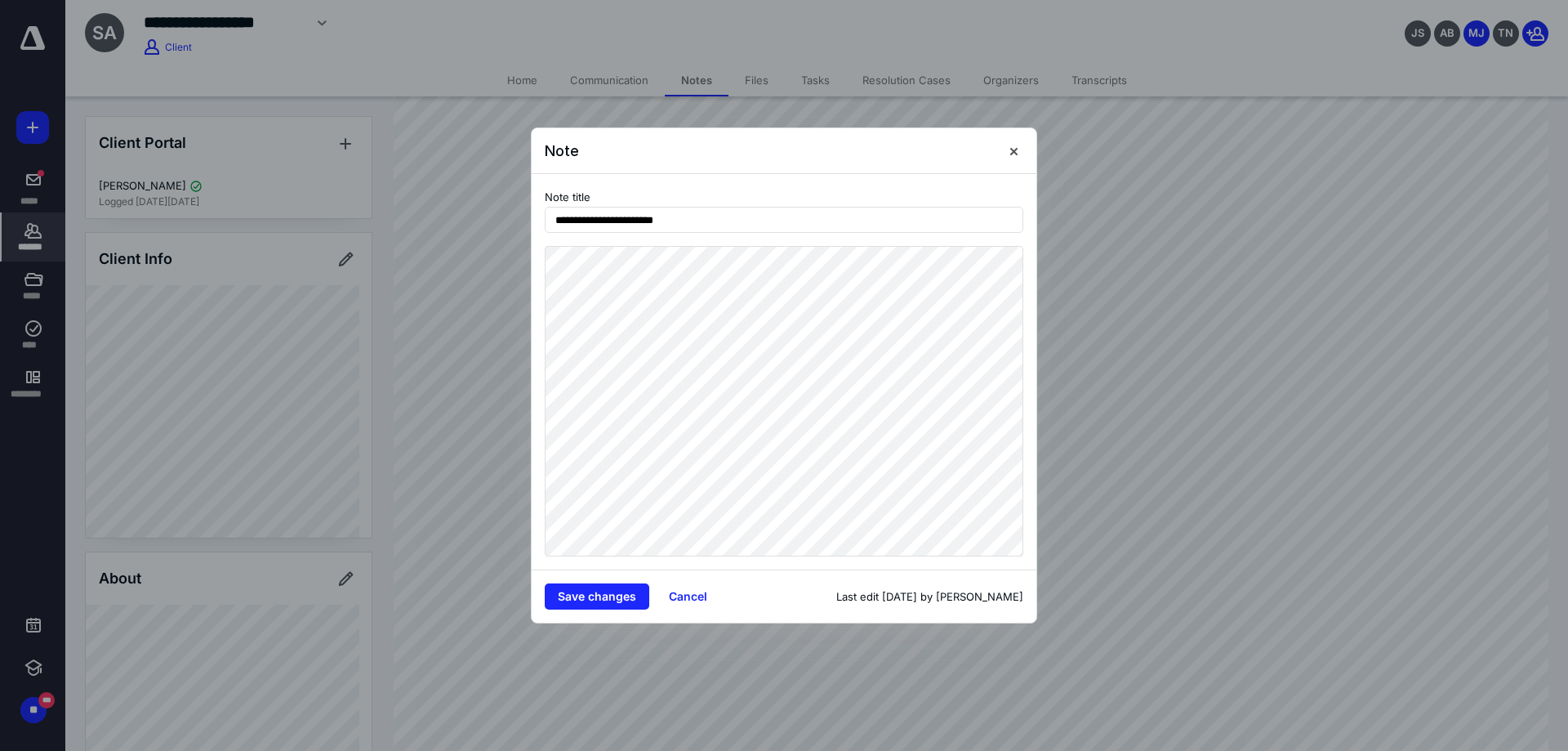 click on "**********" at bounding box center (784, 372) 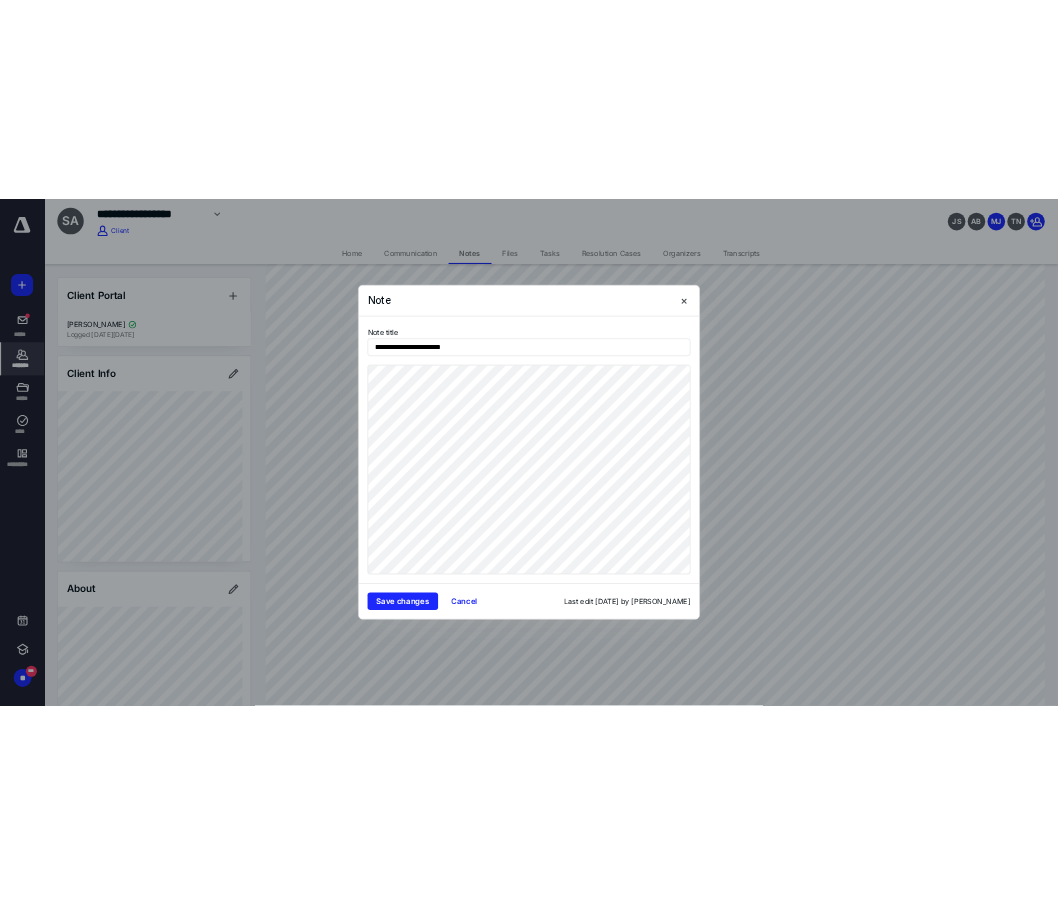 scroll, scrollTop: 1520, scrollLeft: 0, axis: vertical 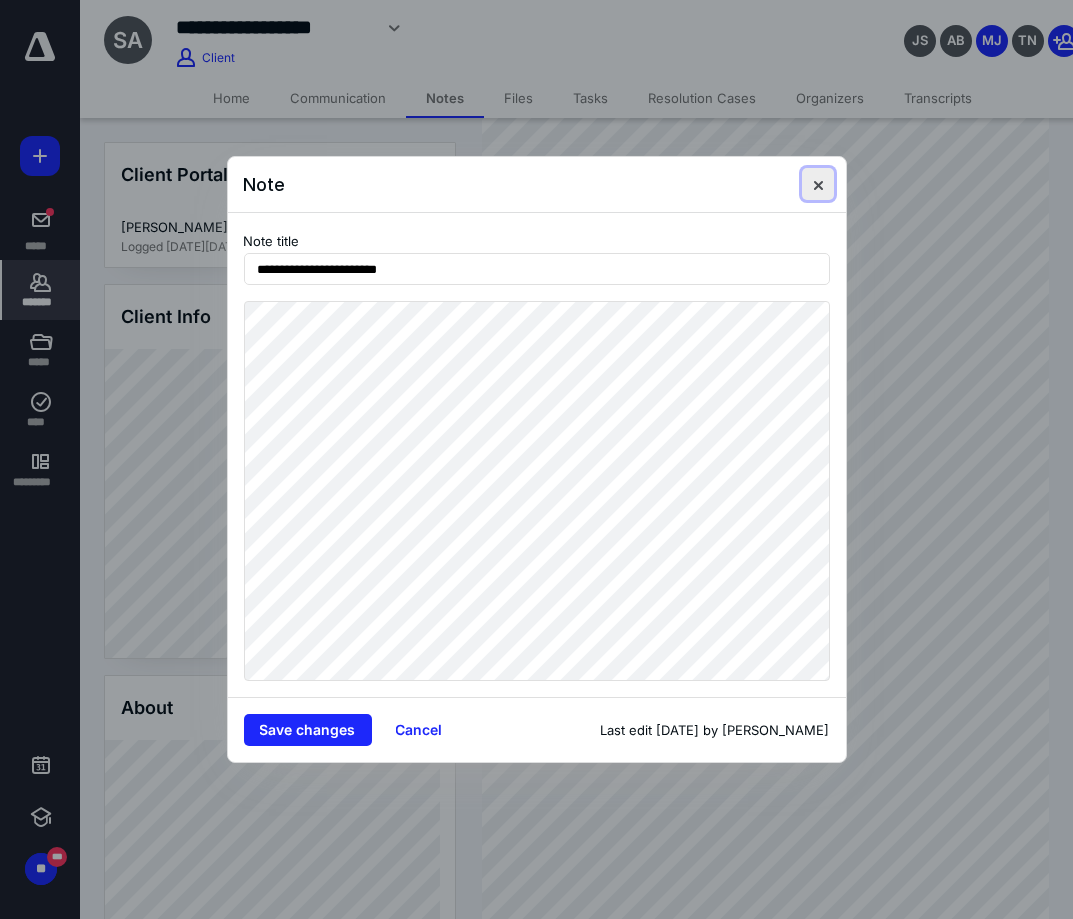 click at bounding box center [818, 184] 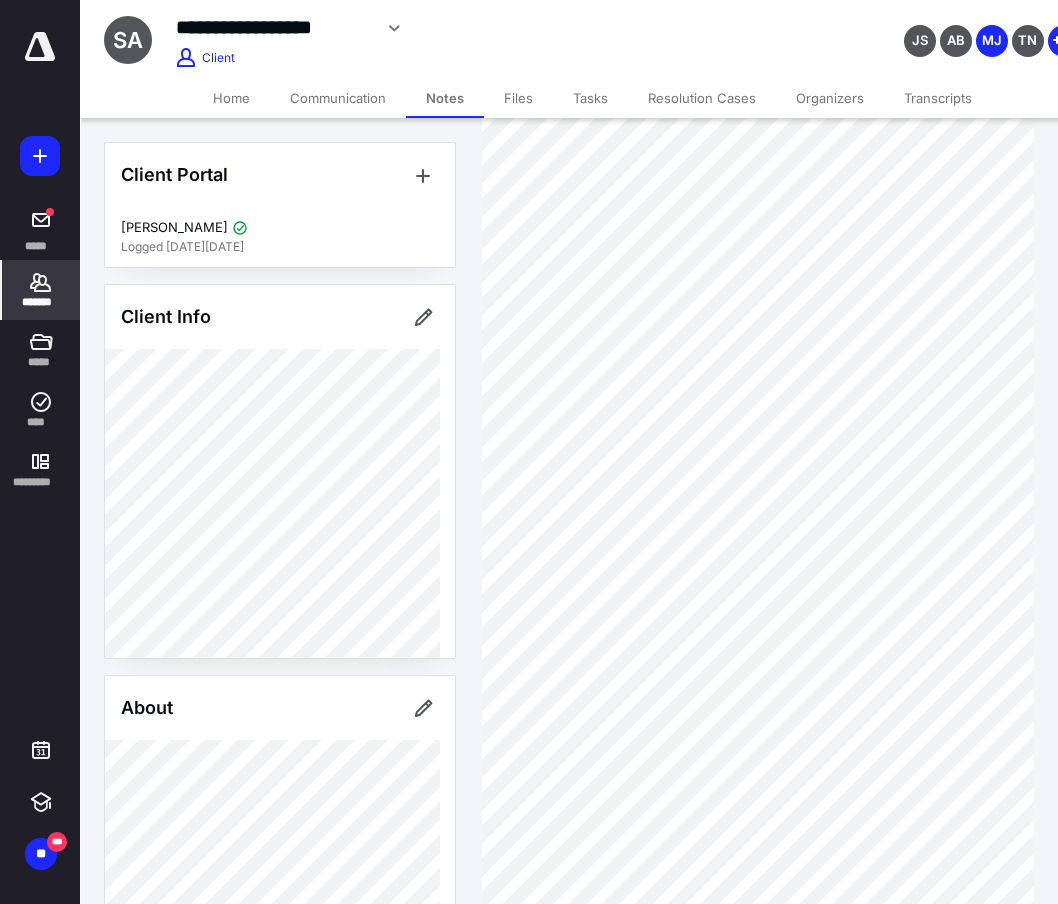 scroll, scrollTop: 1820, scrollLeft: 0, axis: vertical 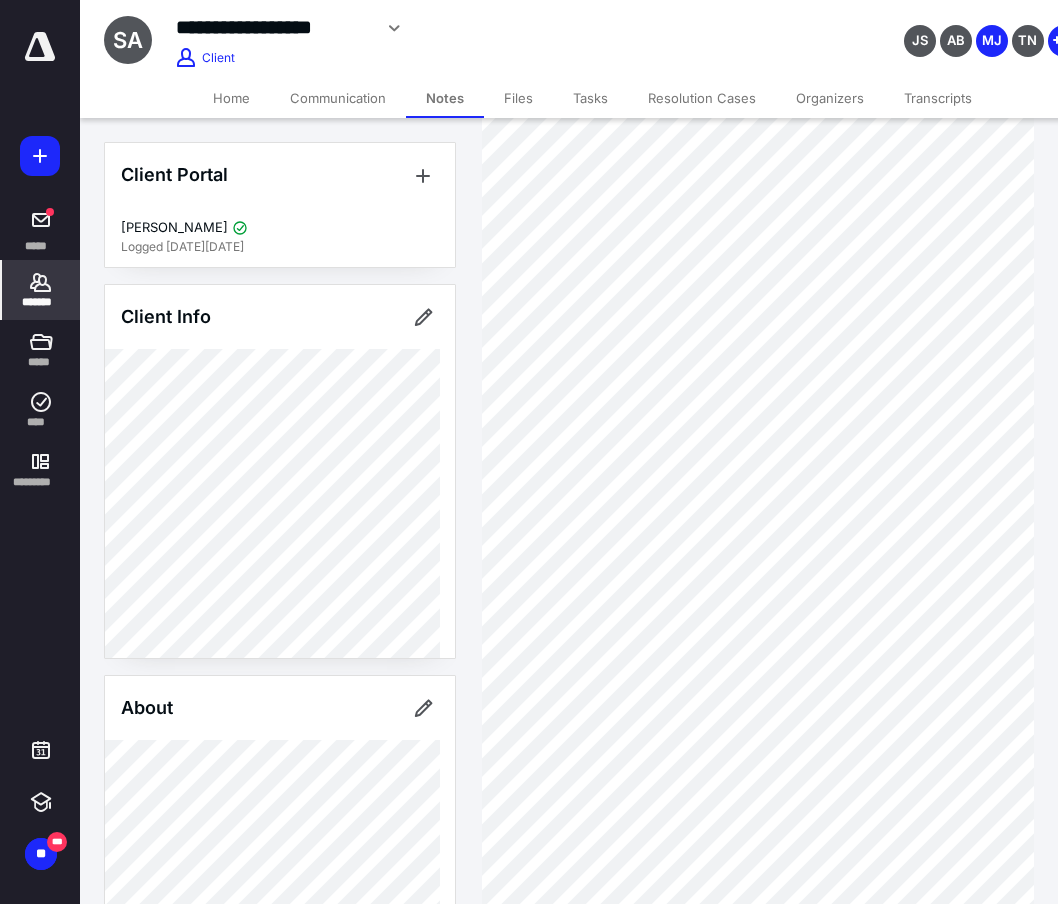 click on "Home" at bounding box center (231, 98) 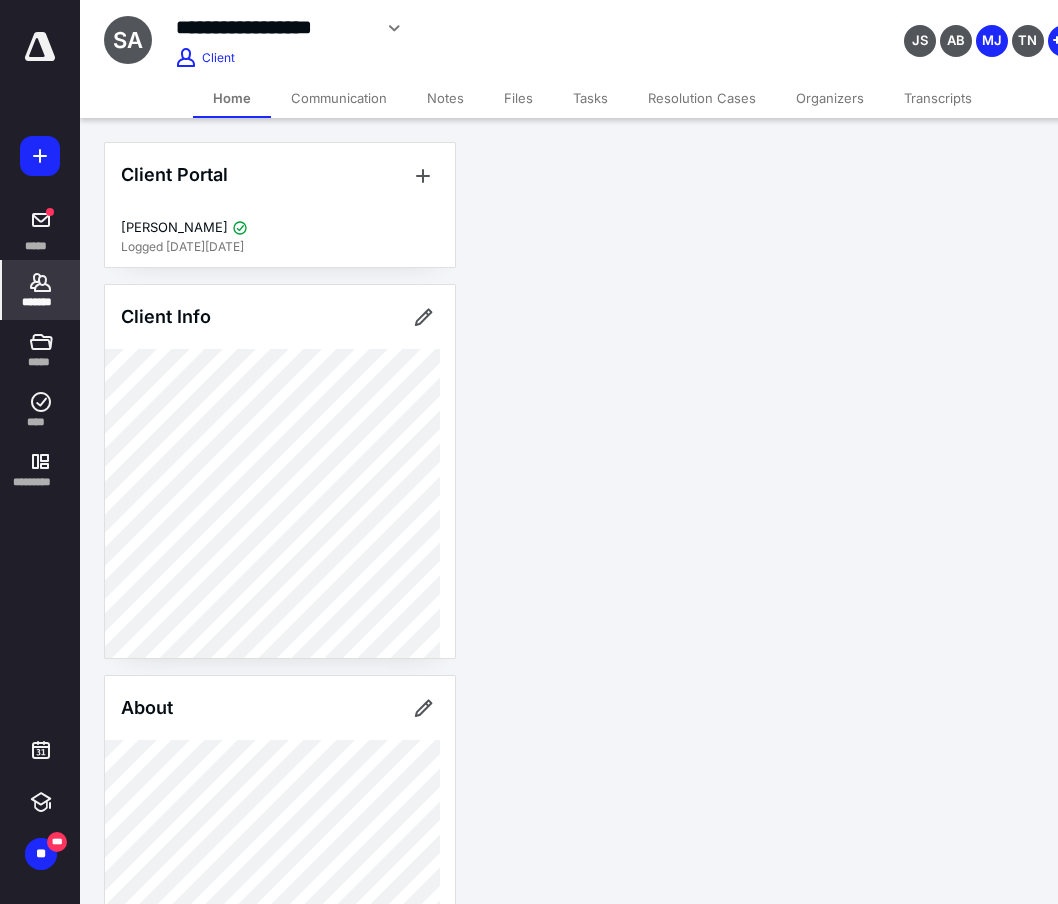 scroll, scrollTop: 0, scrollLeft: 0, axis: both 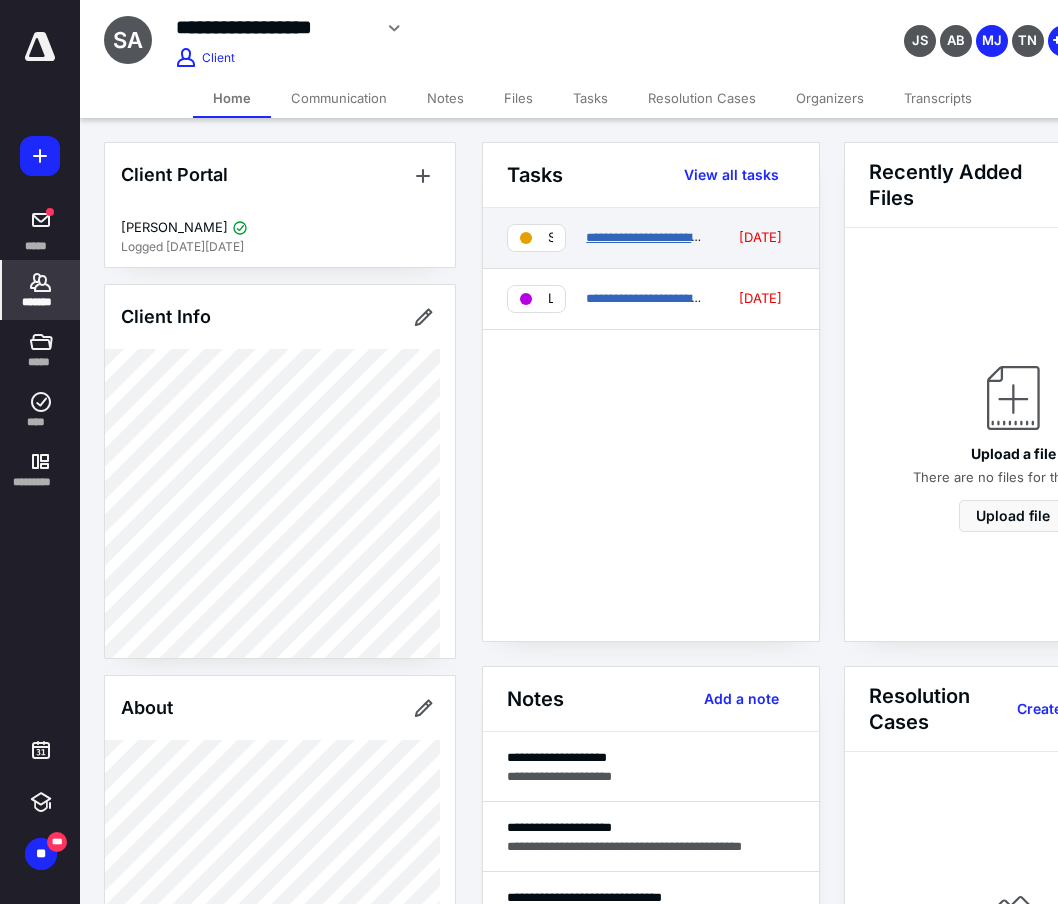 click on "**********" at bounding box center (651, 237) 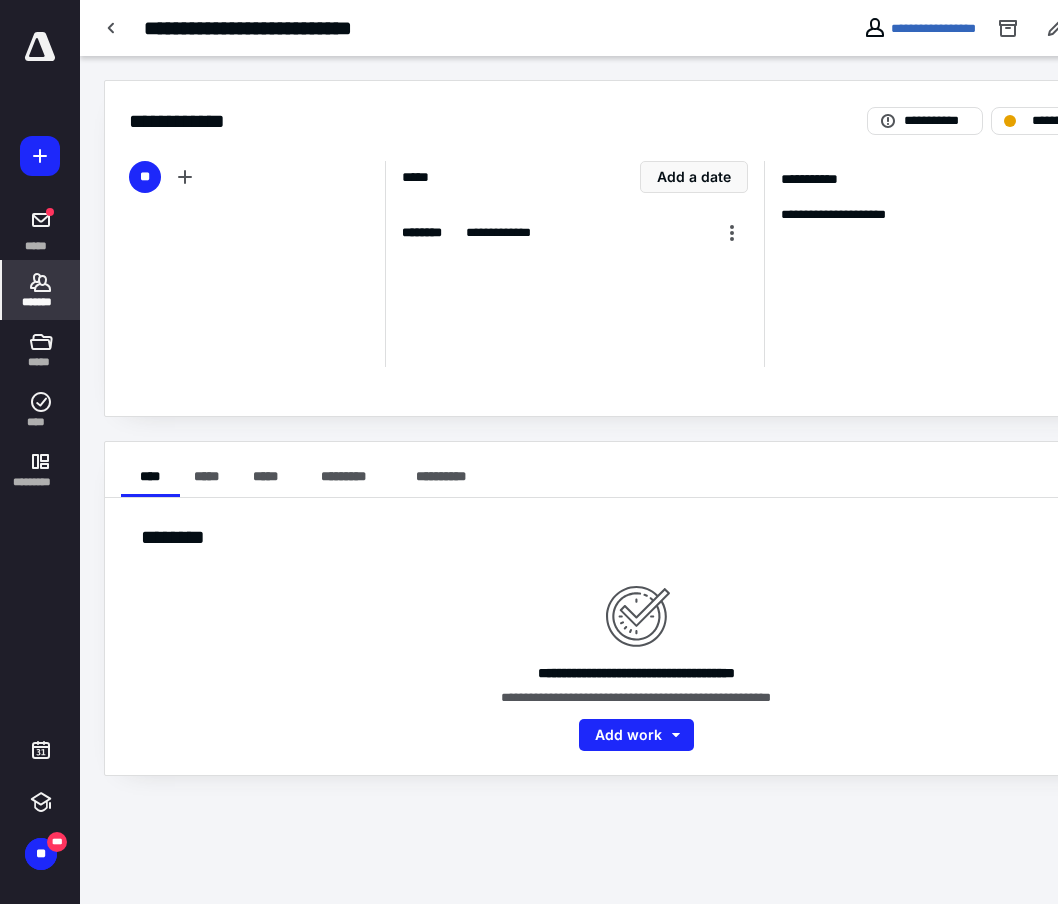 click on "*******" at bounding box center [41, 290] 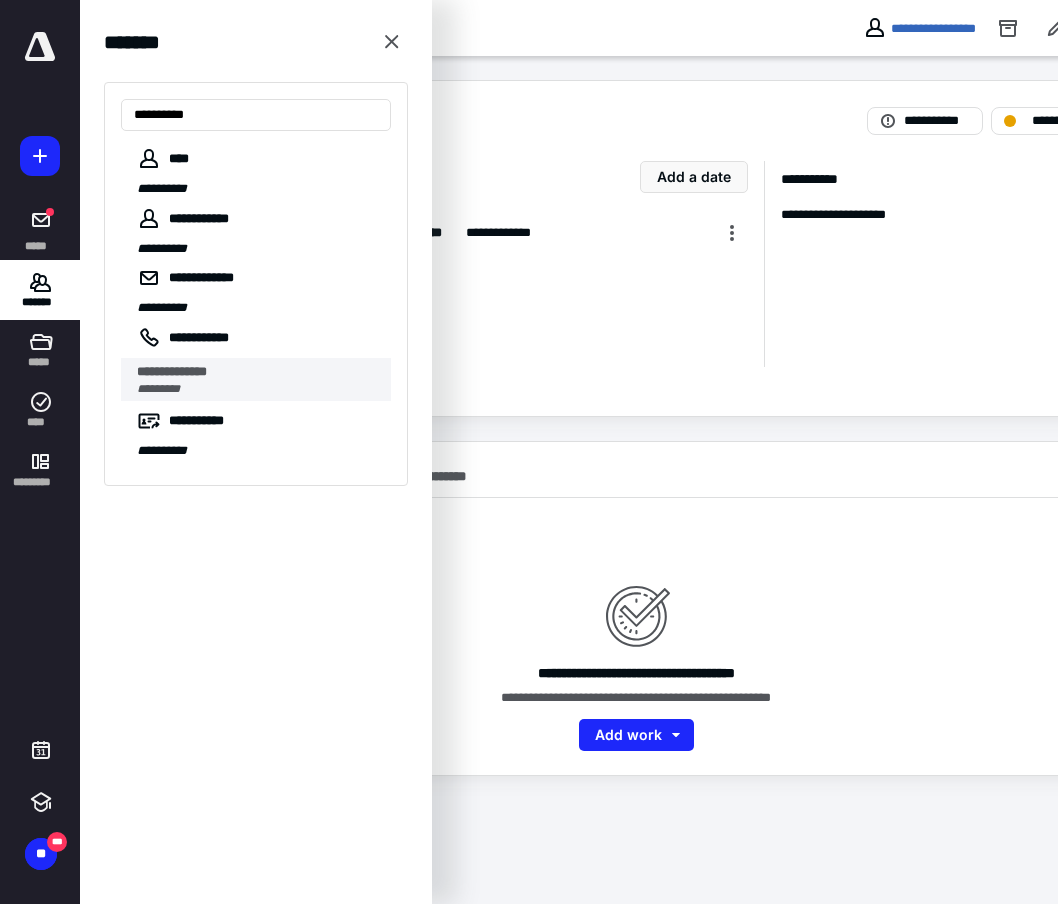 type on "**********" 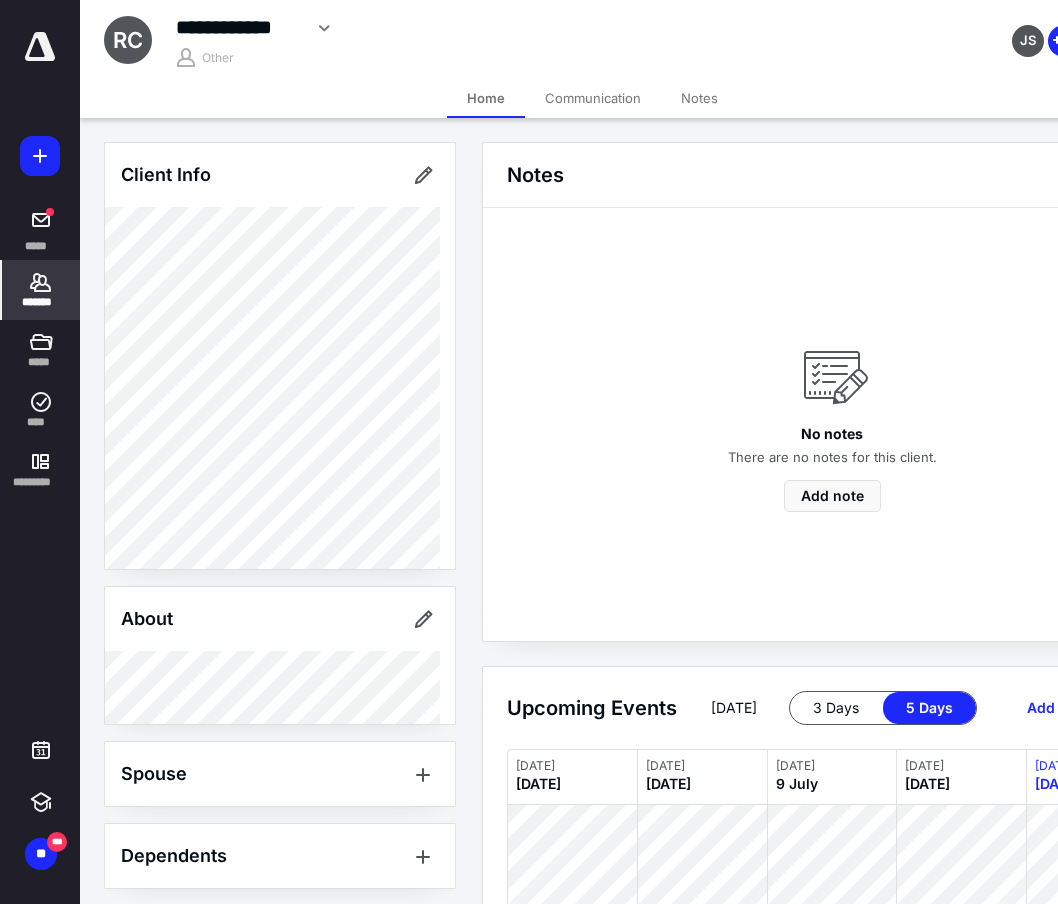 scroll, scrollTop: 300, scrollLeft: 0, axis: vertical 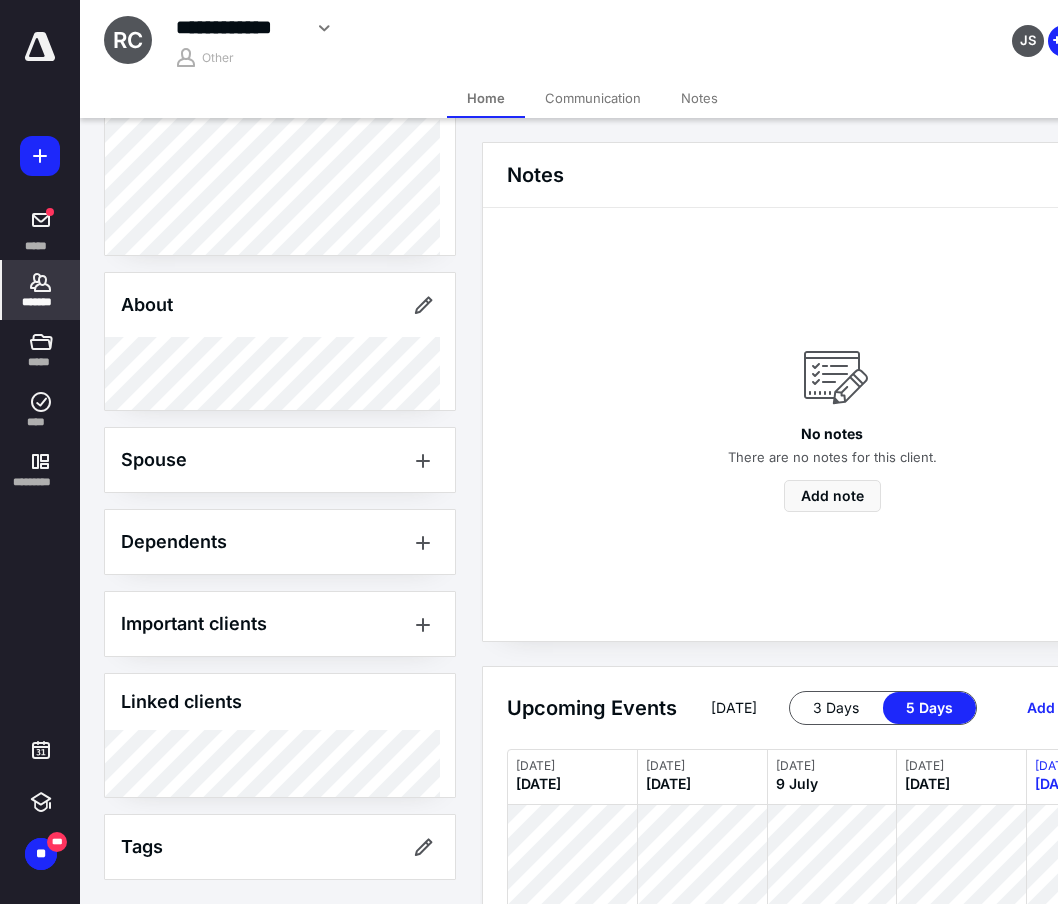 click on "**********" at bounding box center [462, 28] 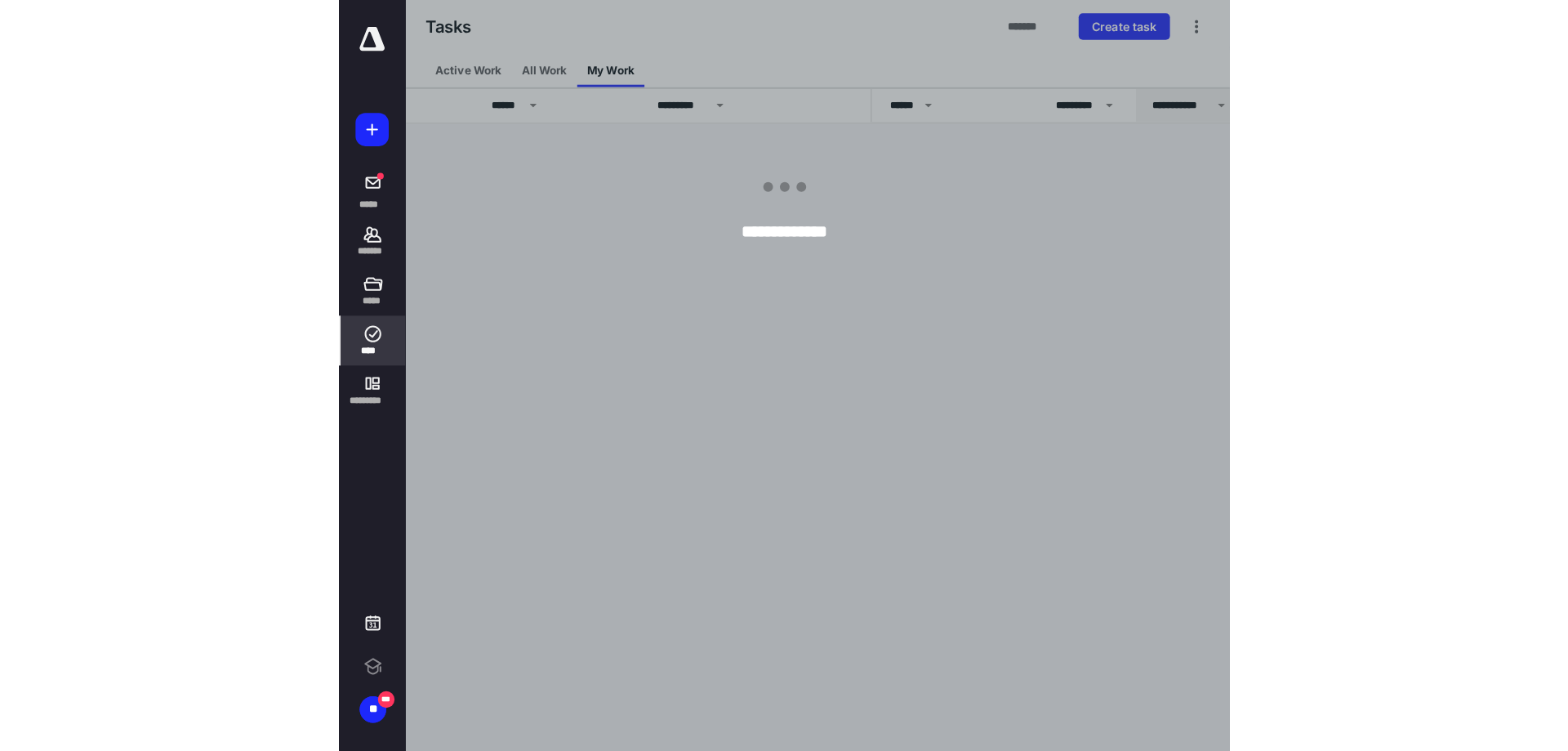 scroll, scrollTop: 0, scrollLeft: 0, axis: both 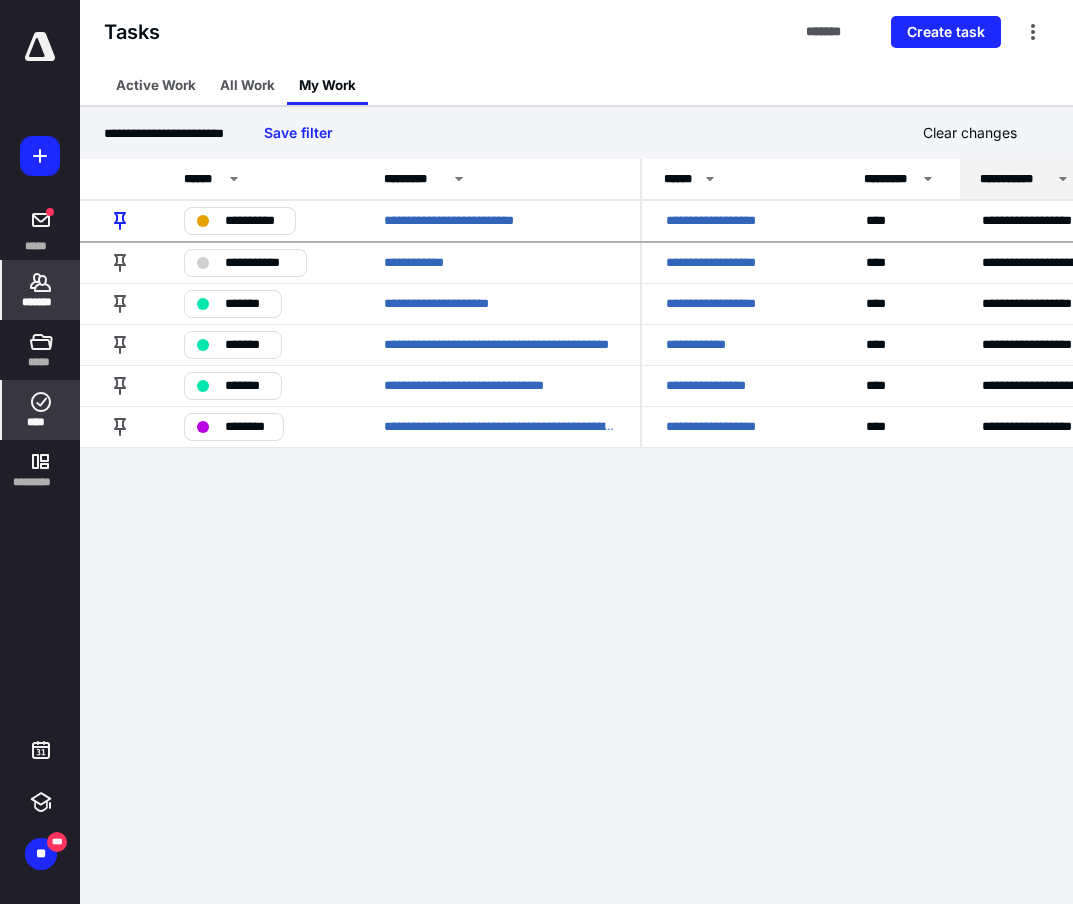 click on "*******" at bounding box center [41, 302] 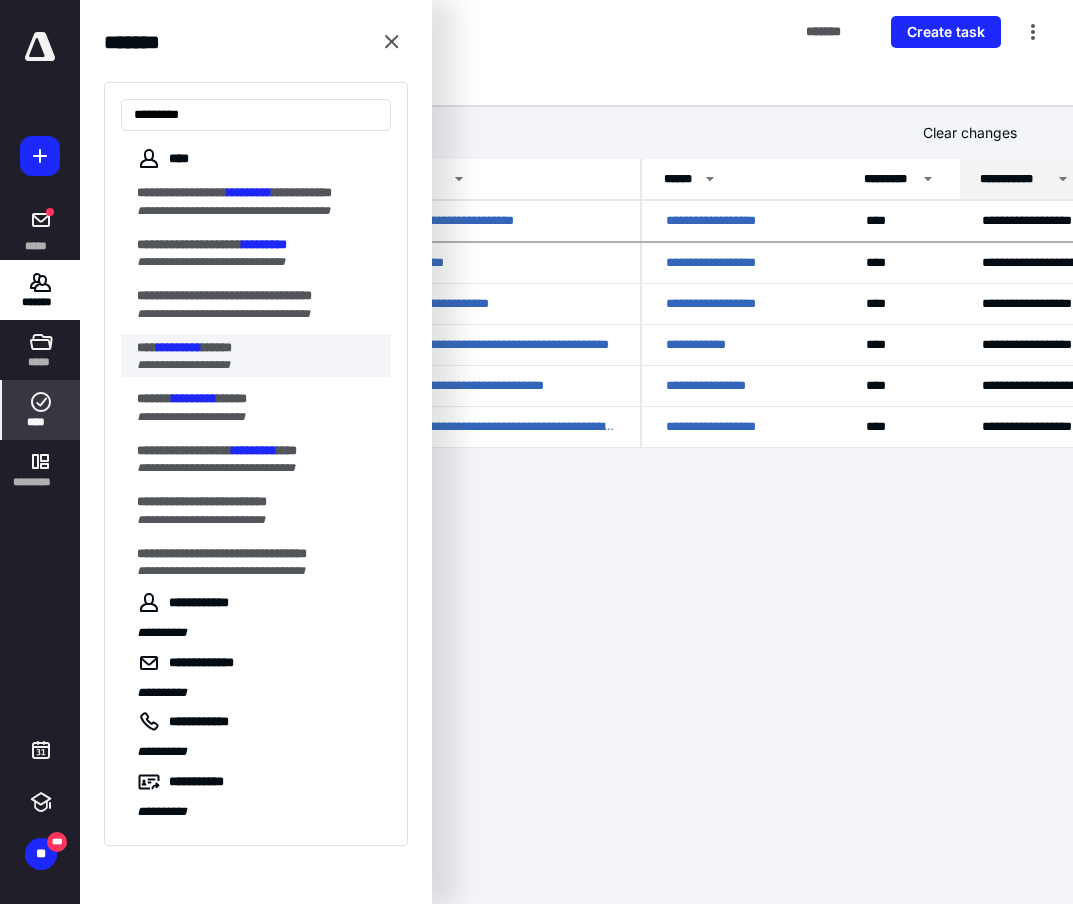 type on "*********" 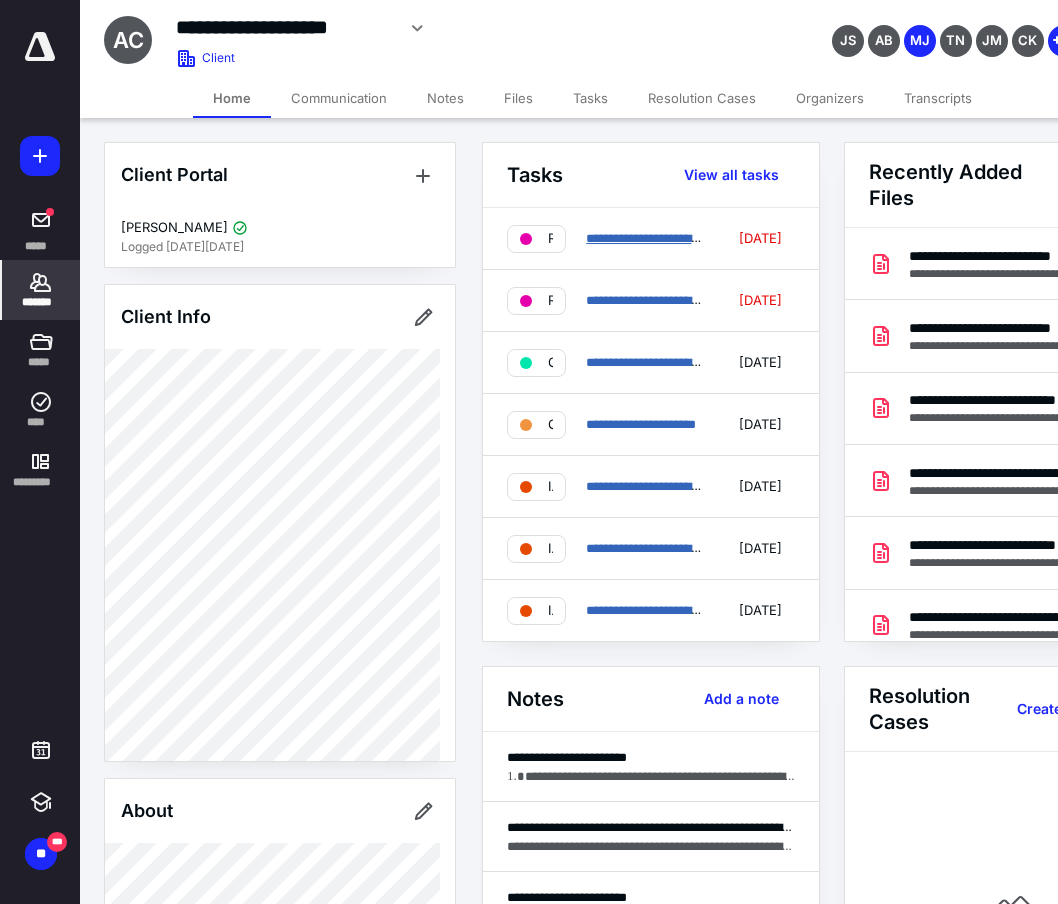drag, startPoint x: 625, startPoint y: 232, endPoint x: 637, endPoint y: 217, distance: 19.209373 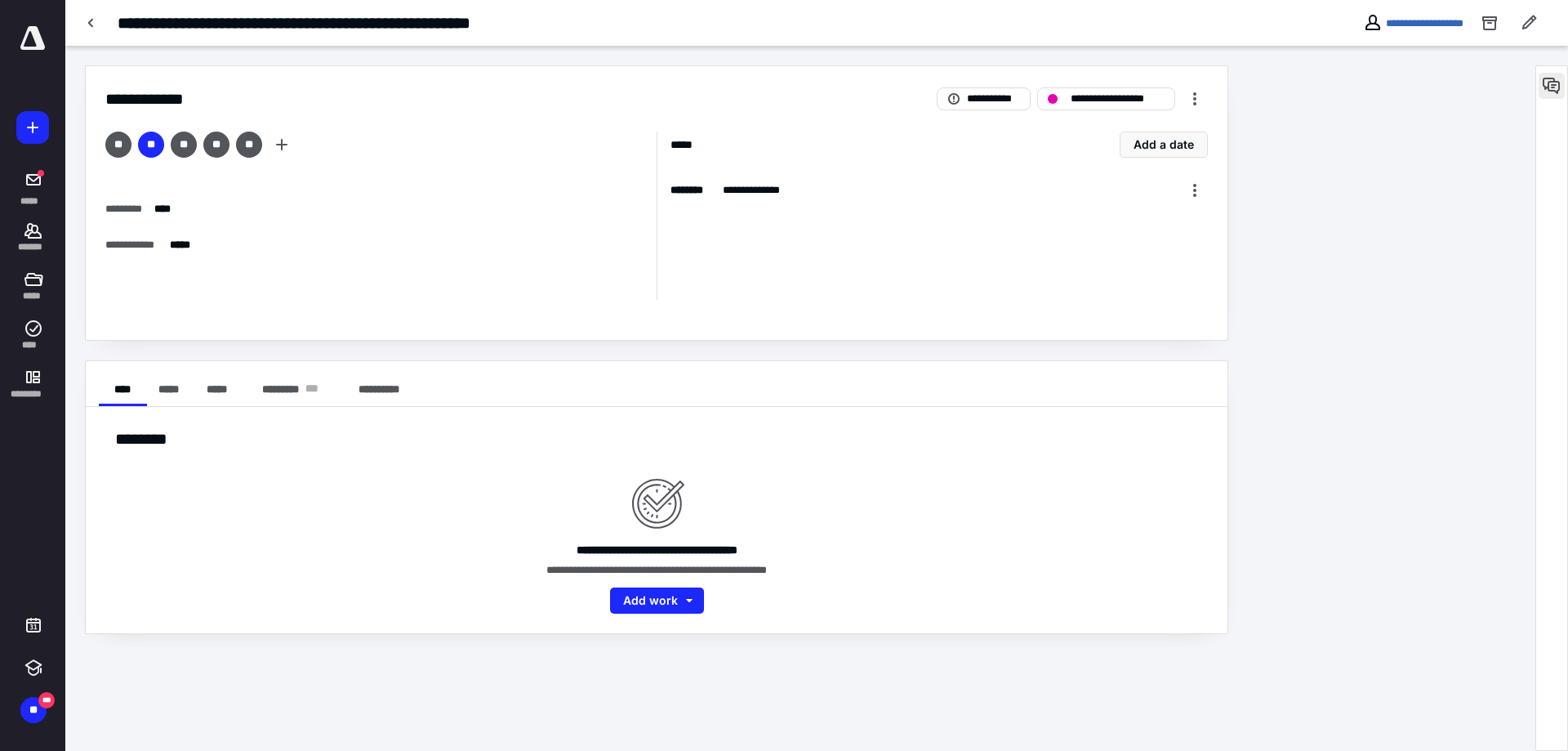 click at bounding box center (1552, 86) 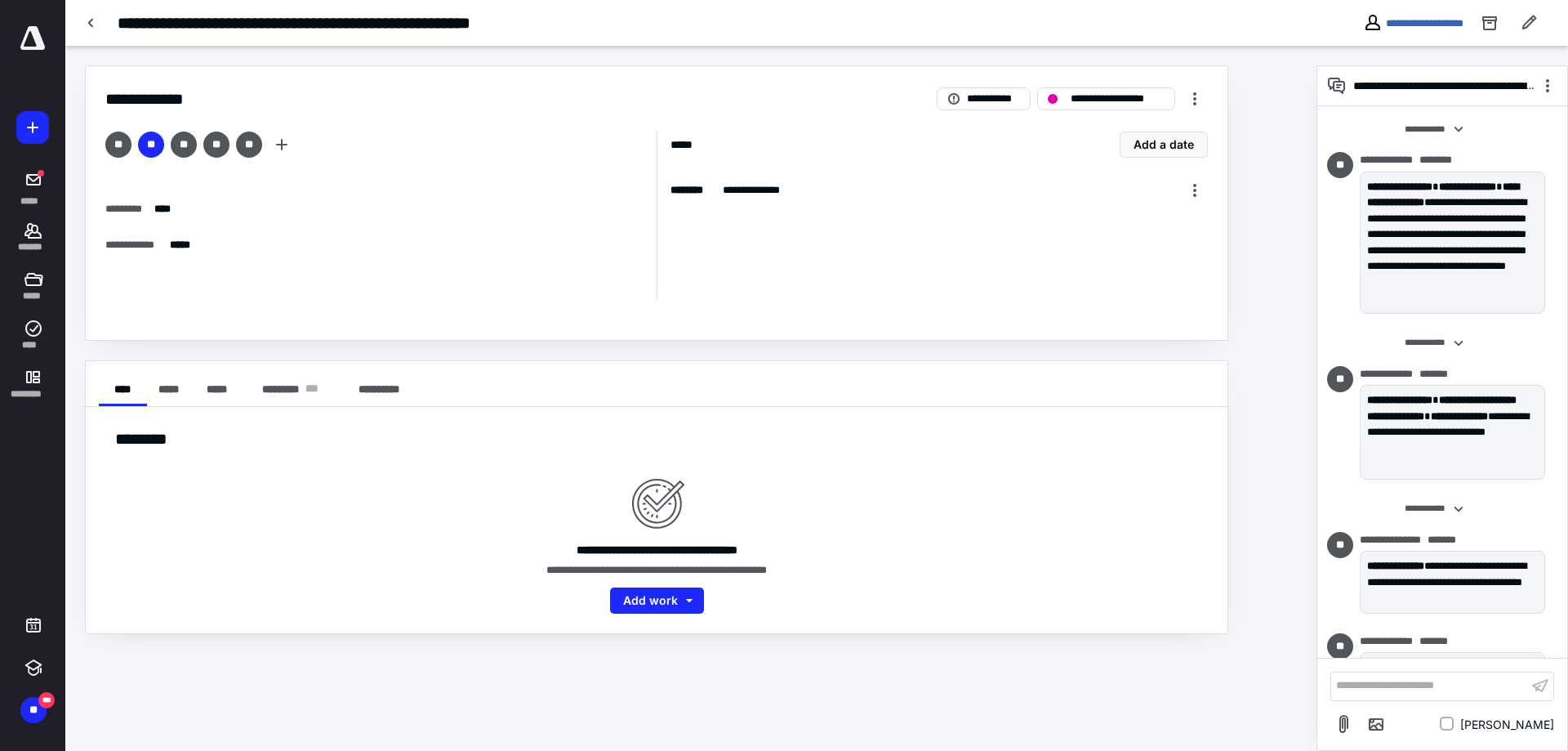 scroll, scrollTop: 838, scrollLeft: 0, axis: vertical 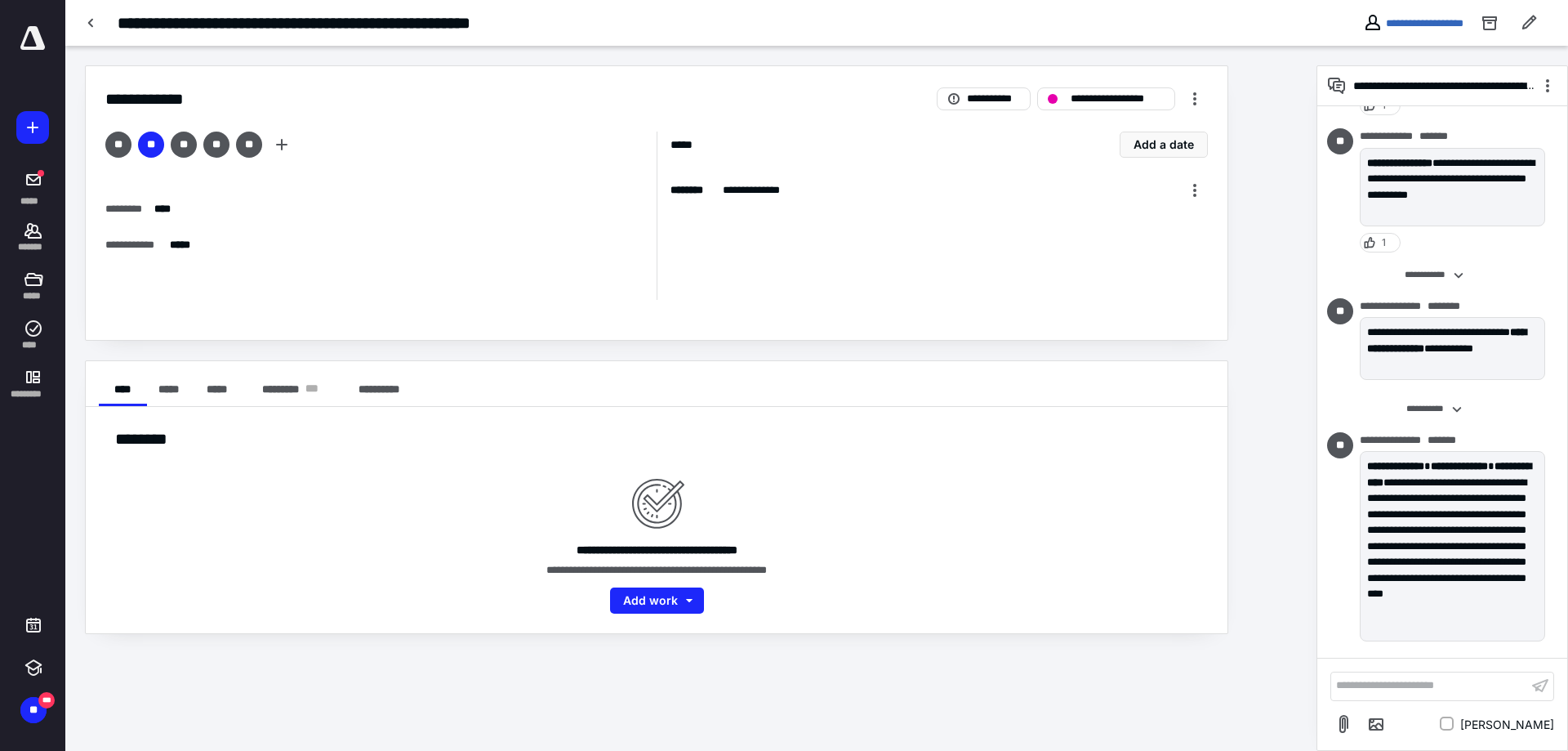 click on "**********" at bounding box center [1429, 686] 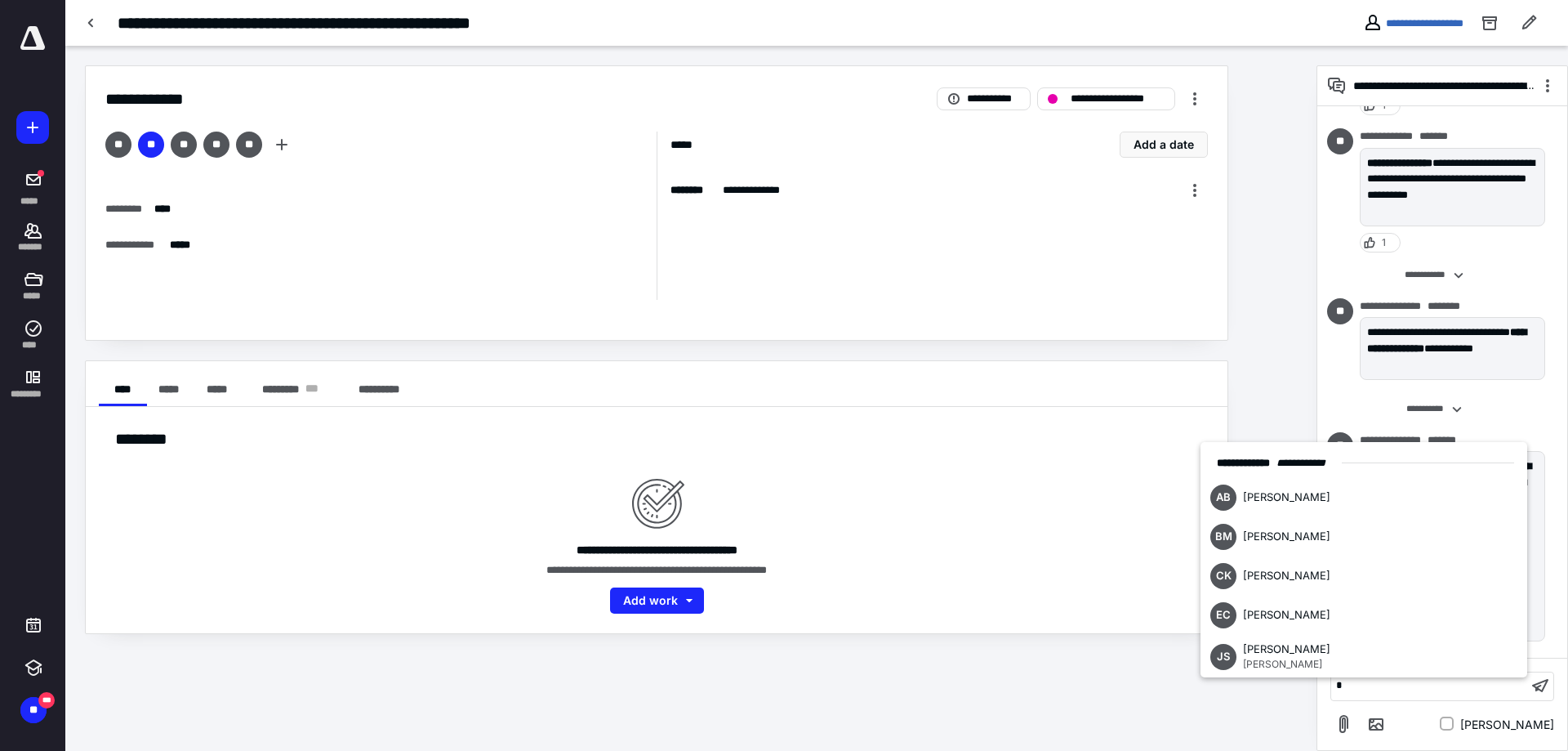 type 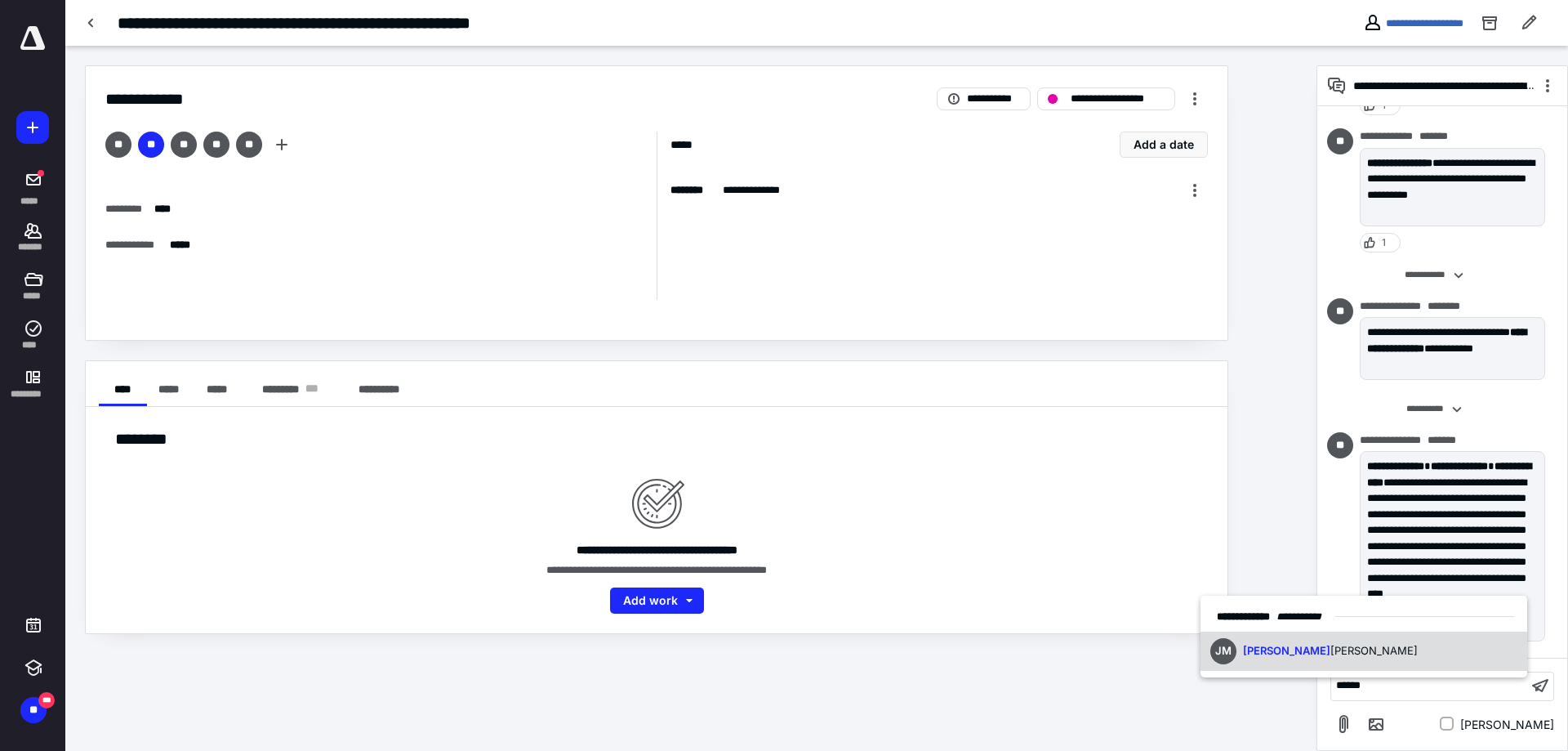 click on "[PERSON_NAME]" at bounding box center [1364, 651] 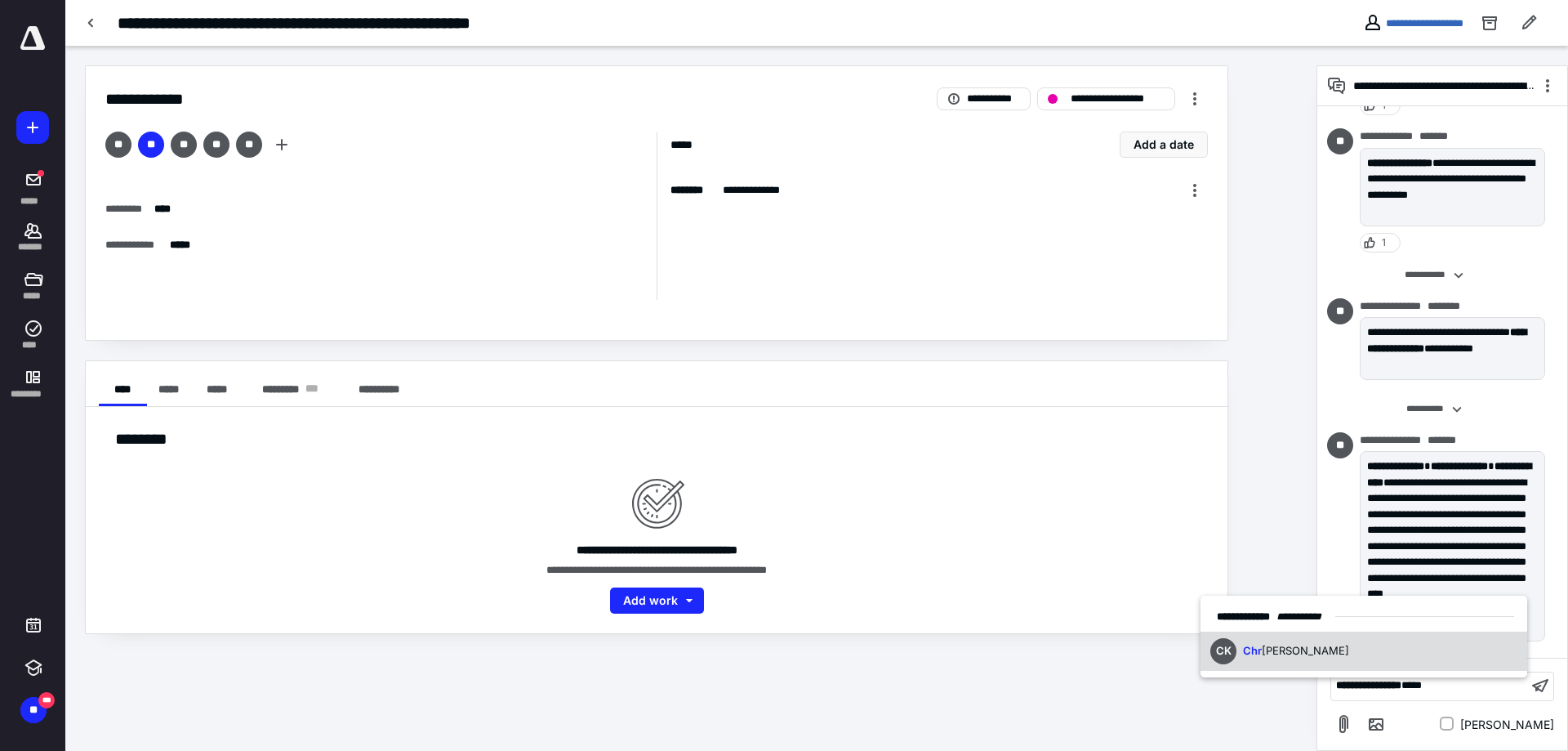 click on "CK Chr [PERSON_NAME]" at bounding box center (1364, 651) 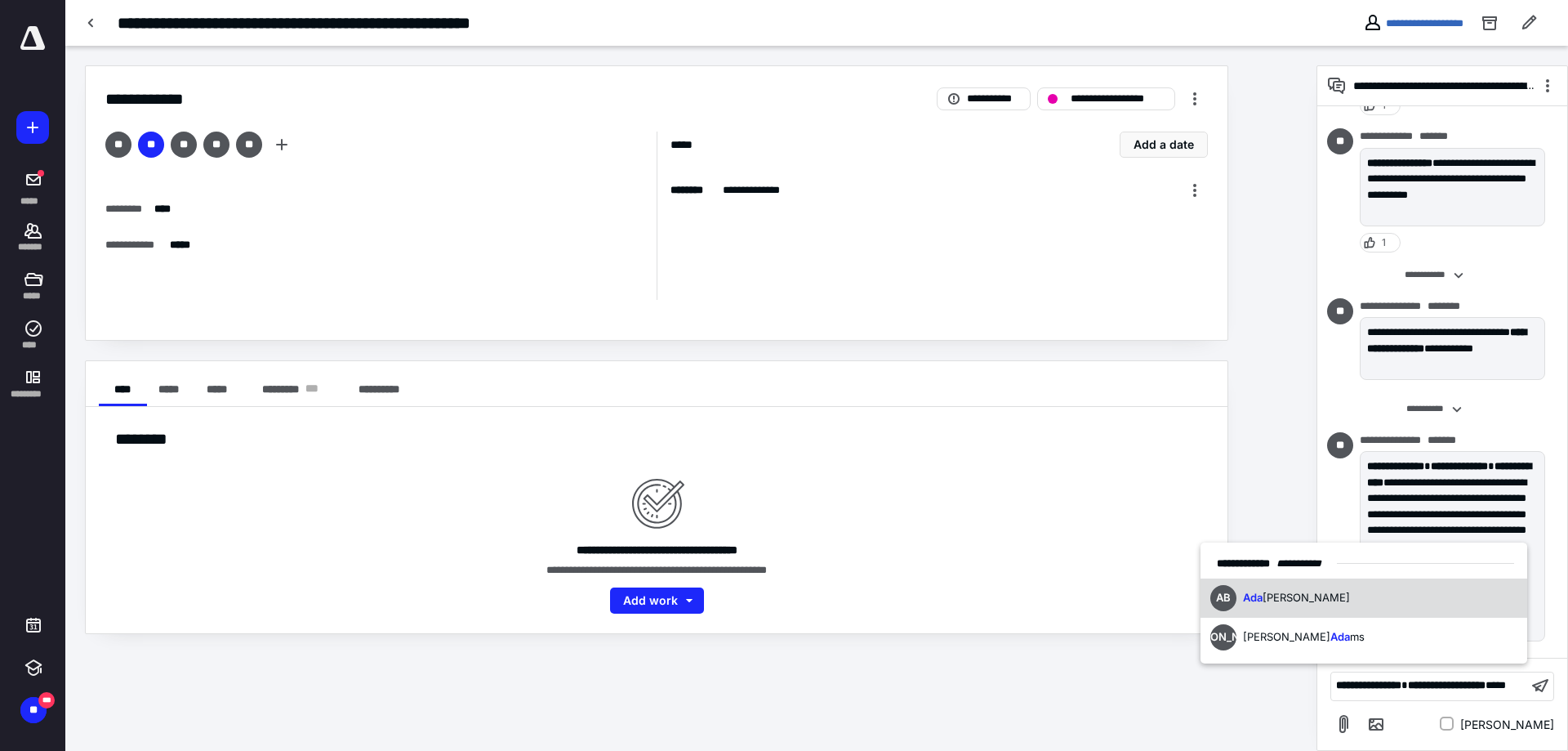 click on "AB [PERSON_NAME]" at bounding box center [1364, 598] 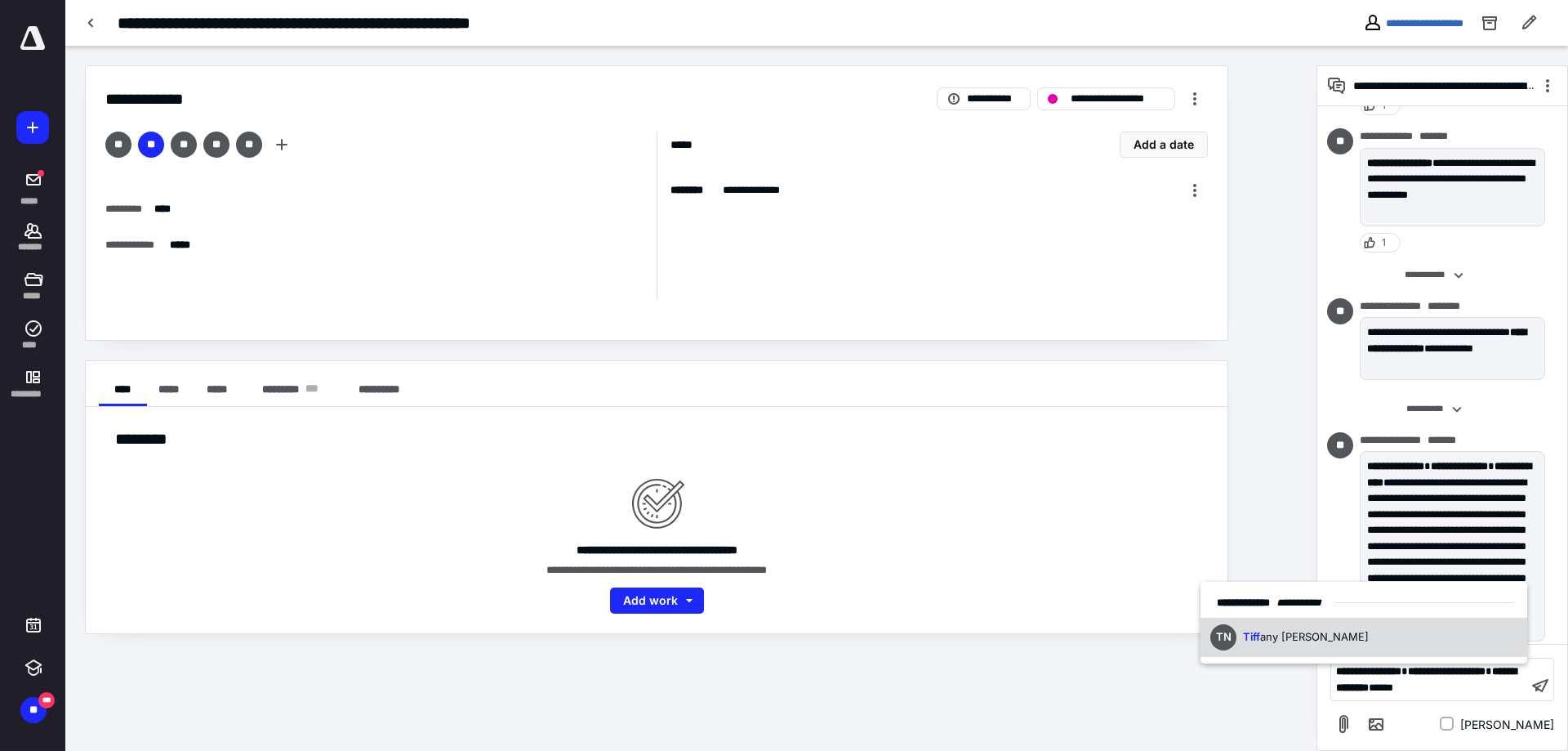 click on "TN Tiff any [PERSON_NAME]" at bounding box center (1364, 637) 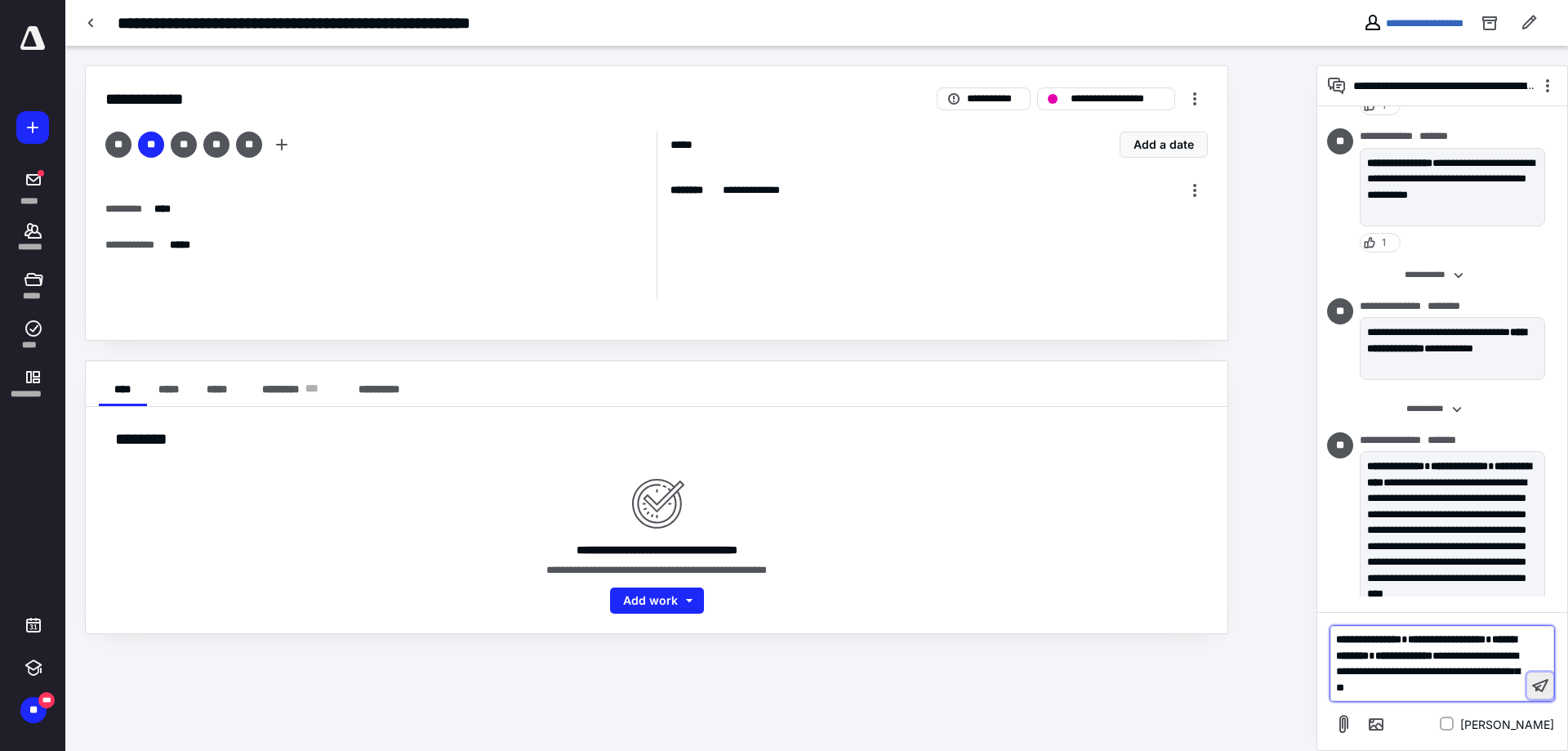 click at bounding box center [1540, 686] 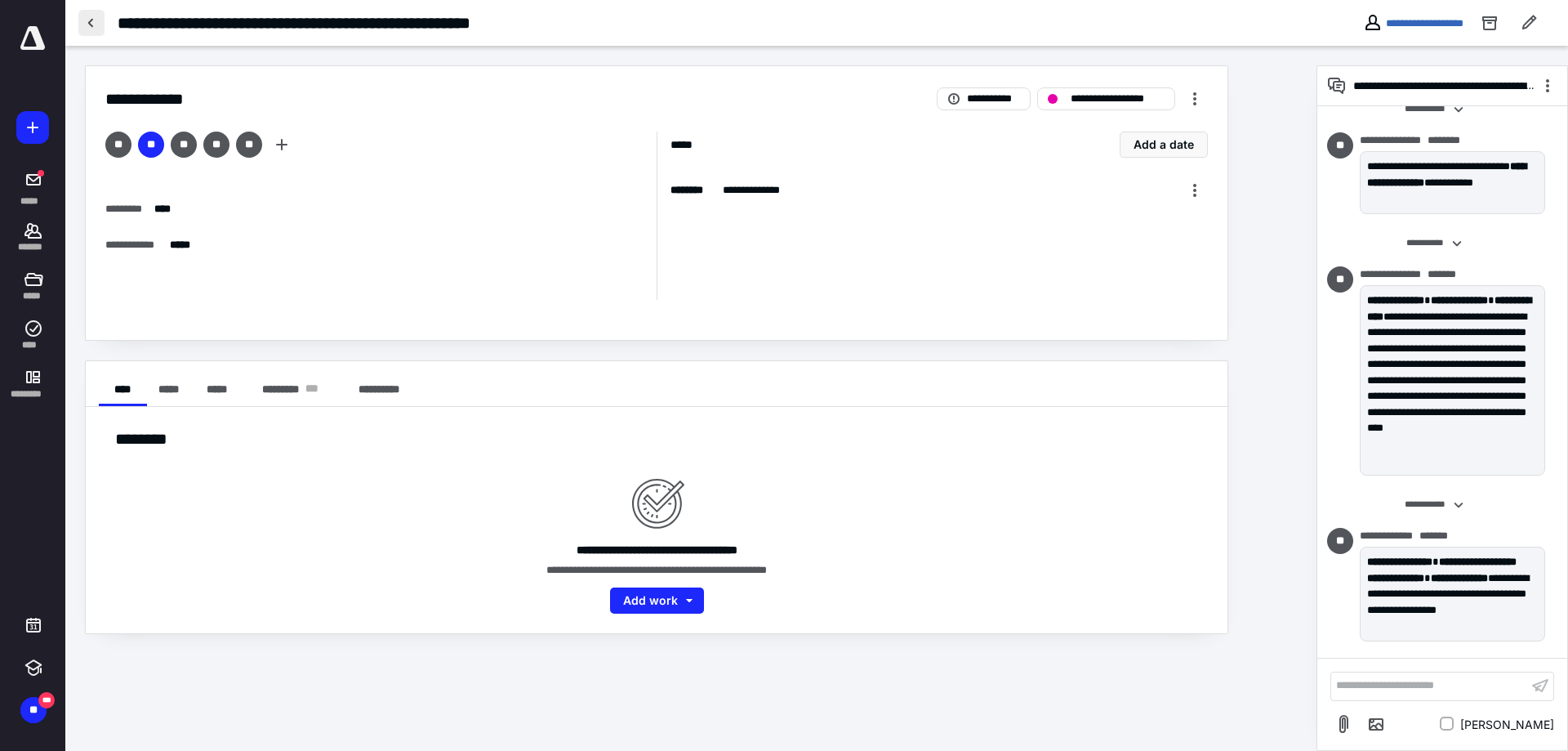 click at bounding box center (91, 23) 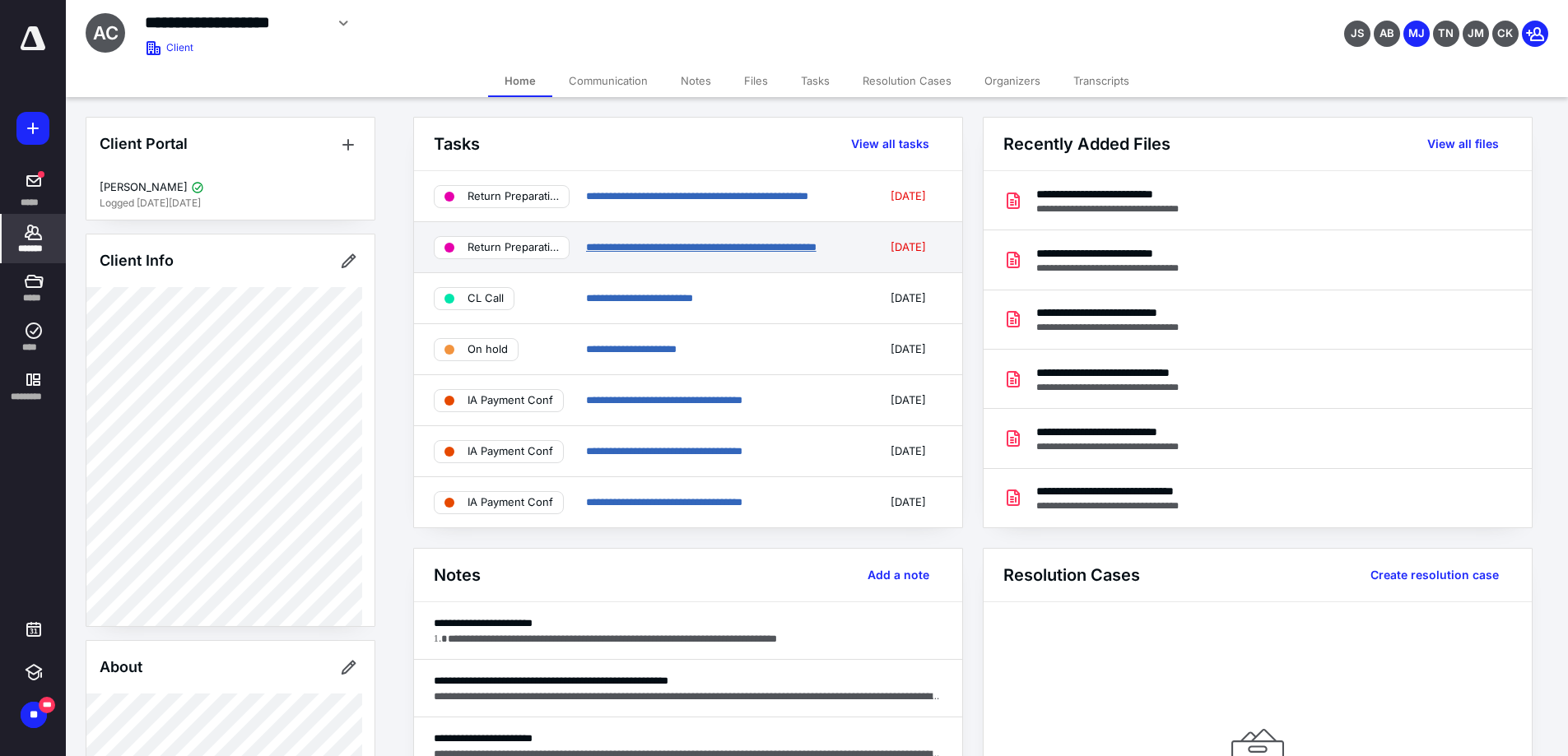 click on "**********" at bounding box center [701, 247] 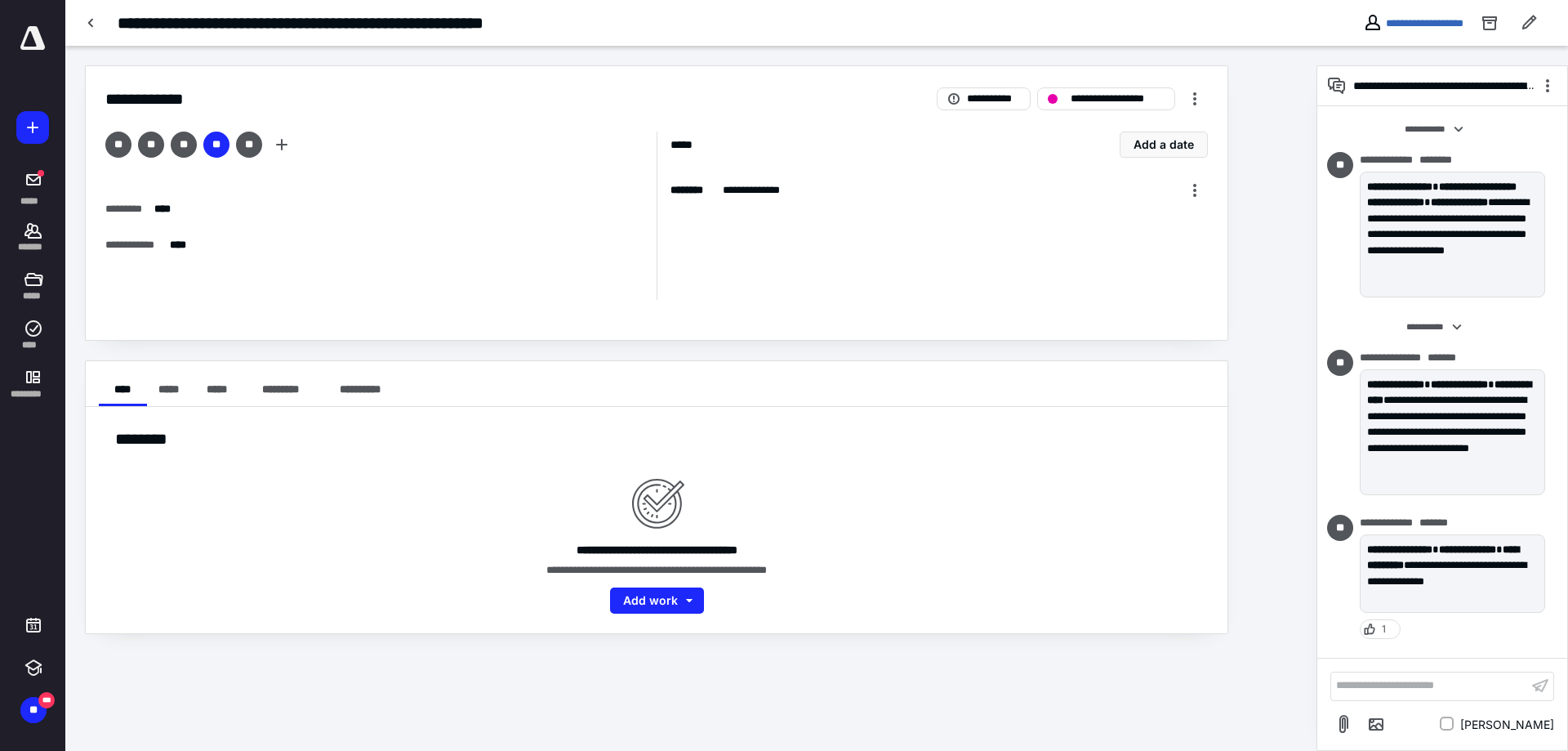 scroll, scrollTop: 294, scrollLeft: 0, axis: vertical 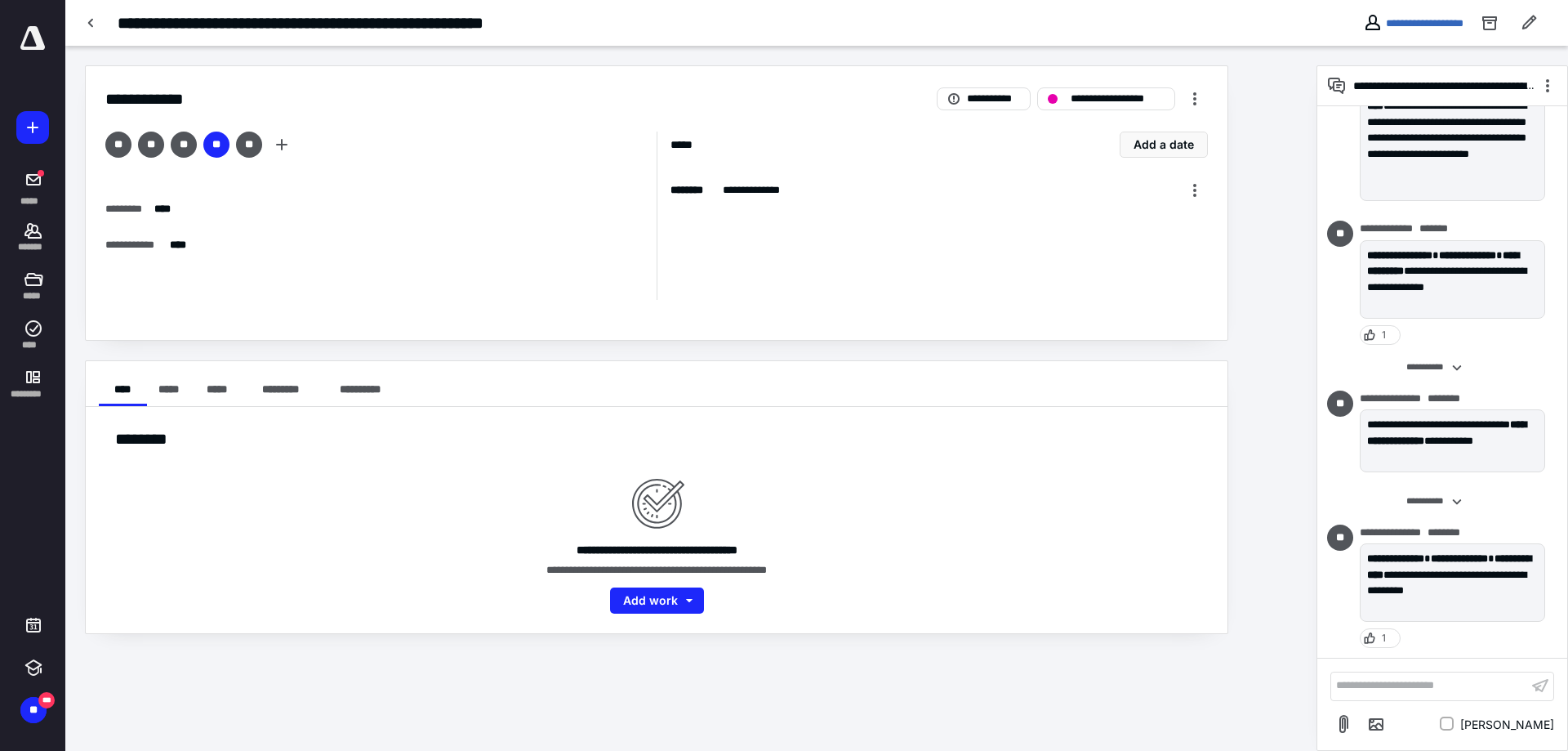 click on "**********" at bounding box center (1429, 686) 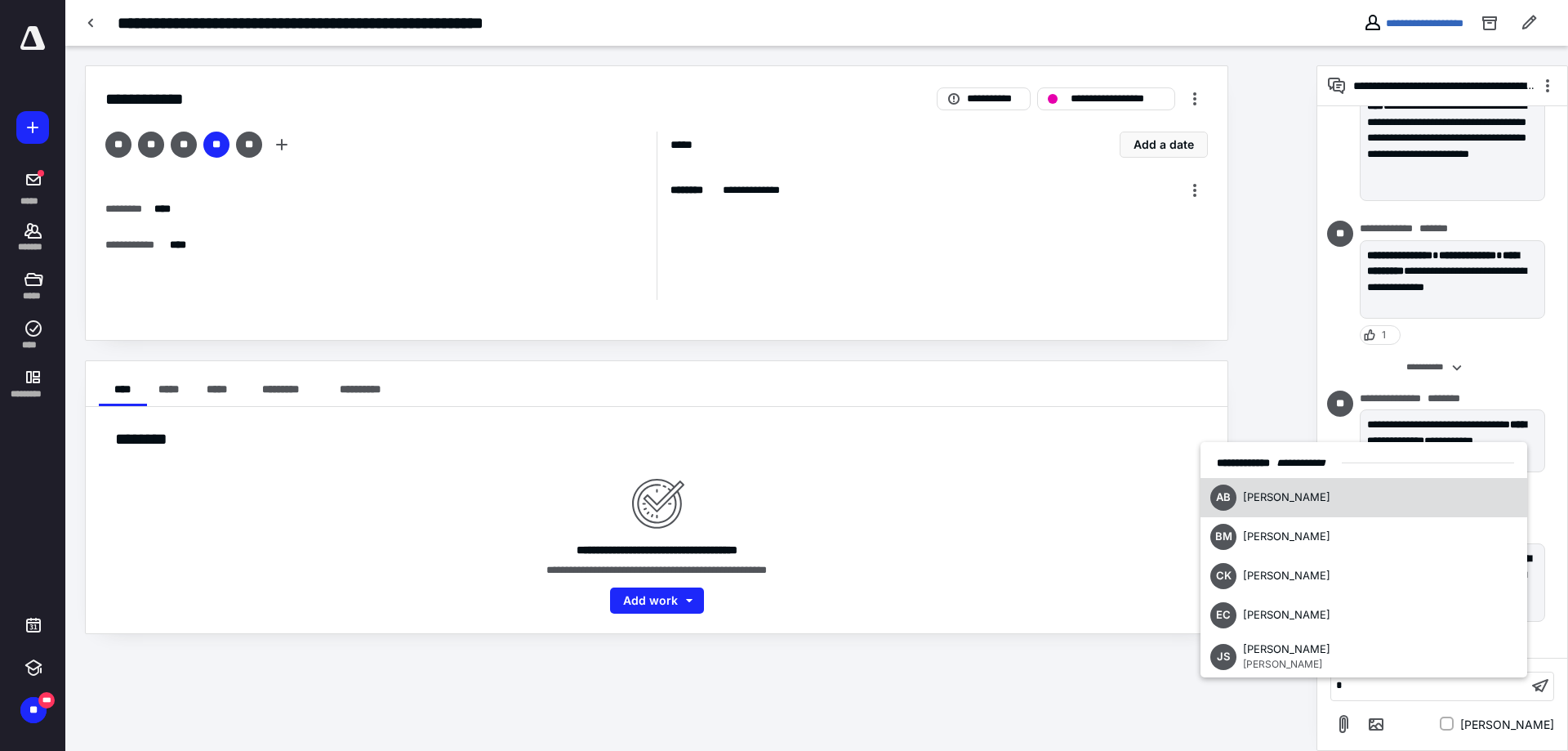 type 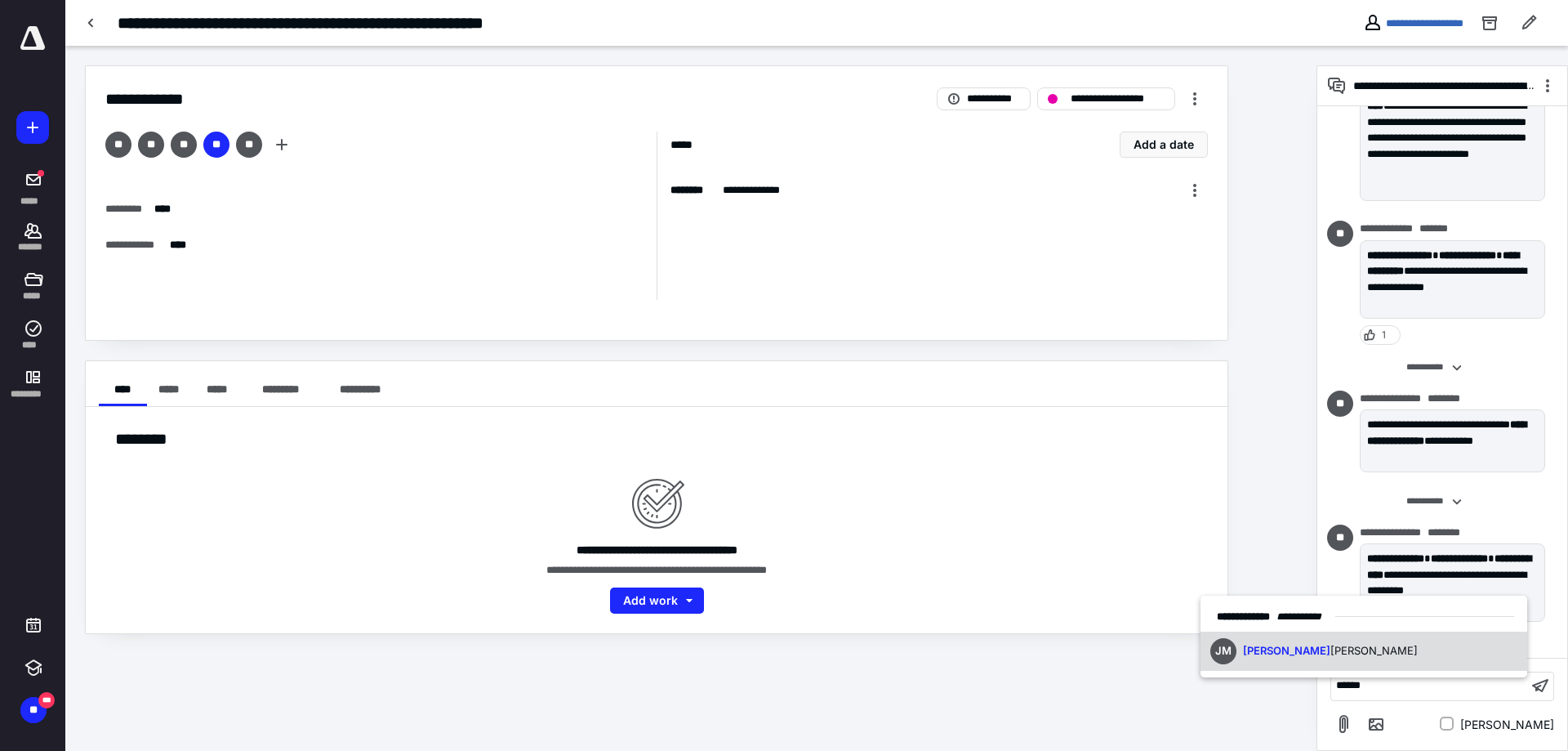 click on "[PERSON_NAME]" at bounding box center [1374, 650] 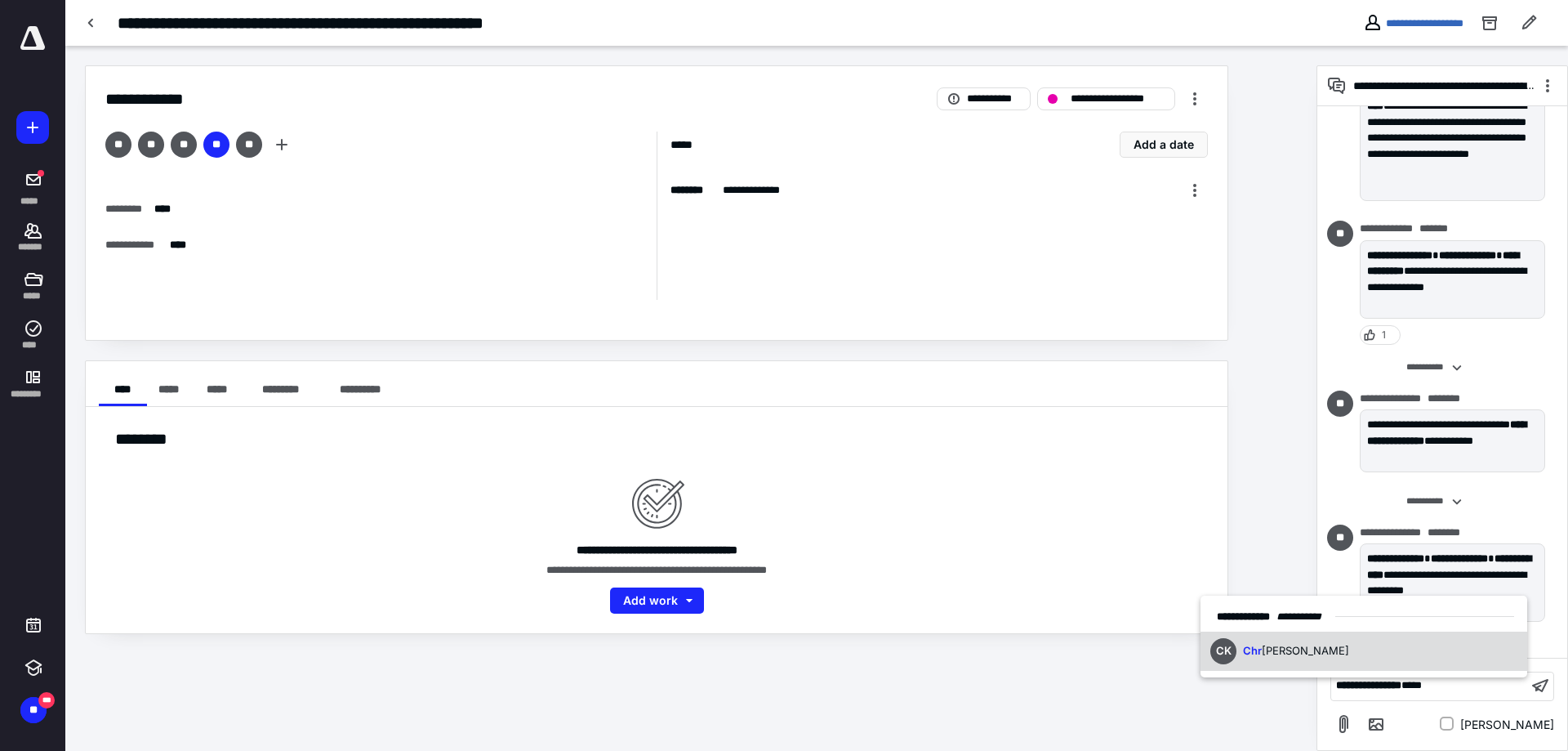 click on "[PERSON_NAME]" at bounding box center (1305, 650) 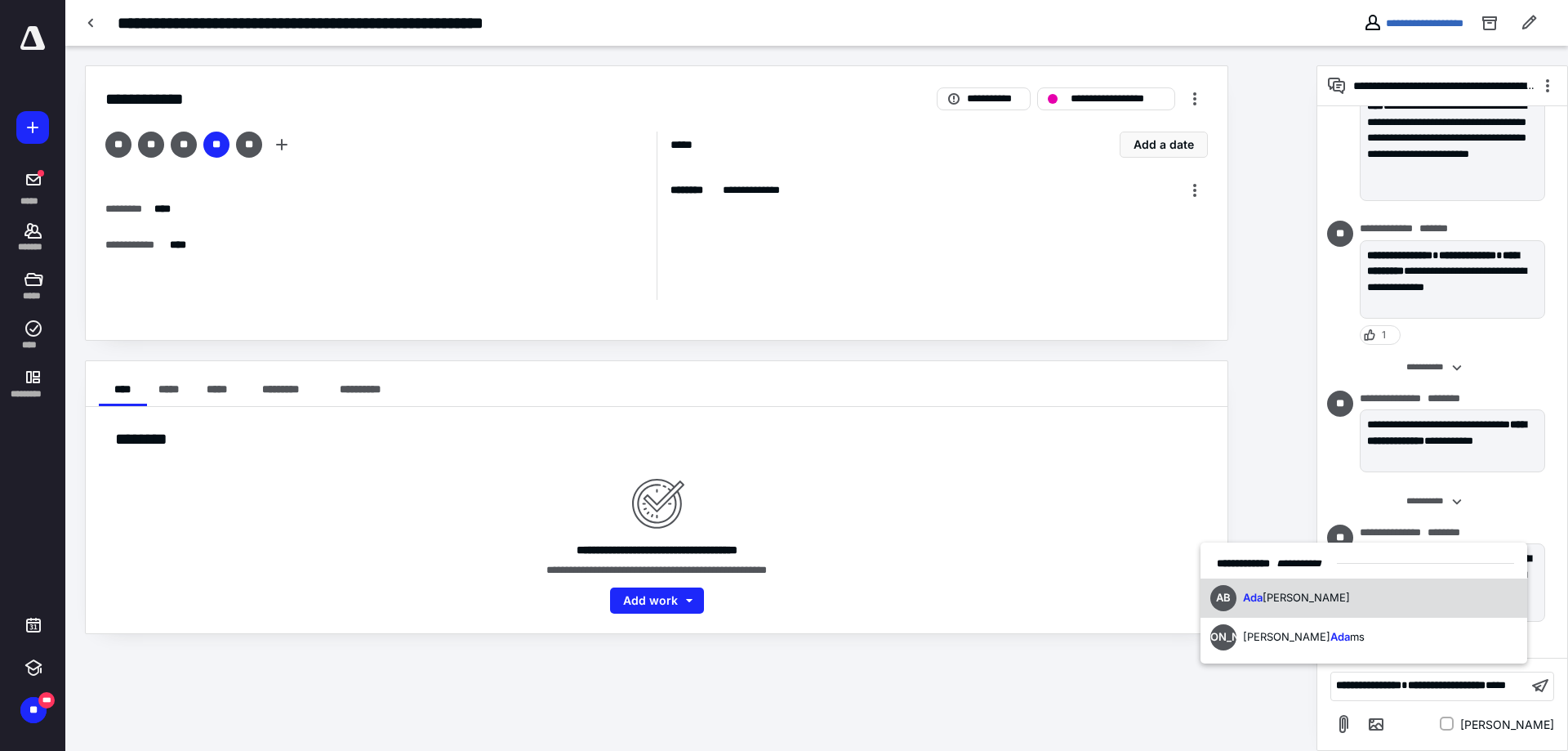 click on "[PERSON_NAME]" at bounding box center (1306, 597) 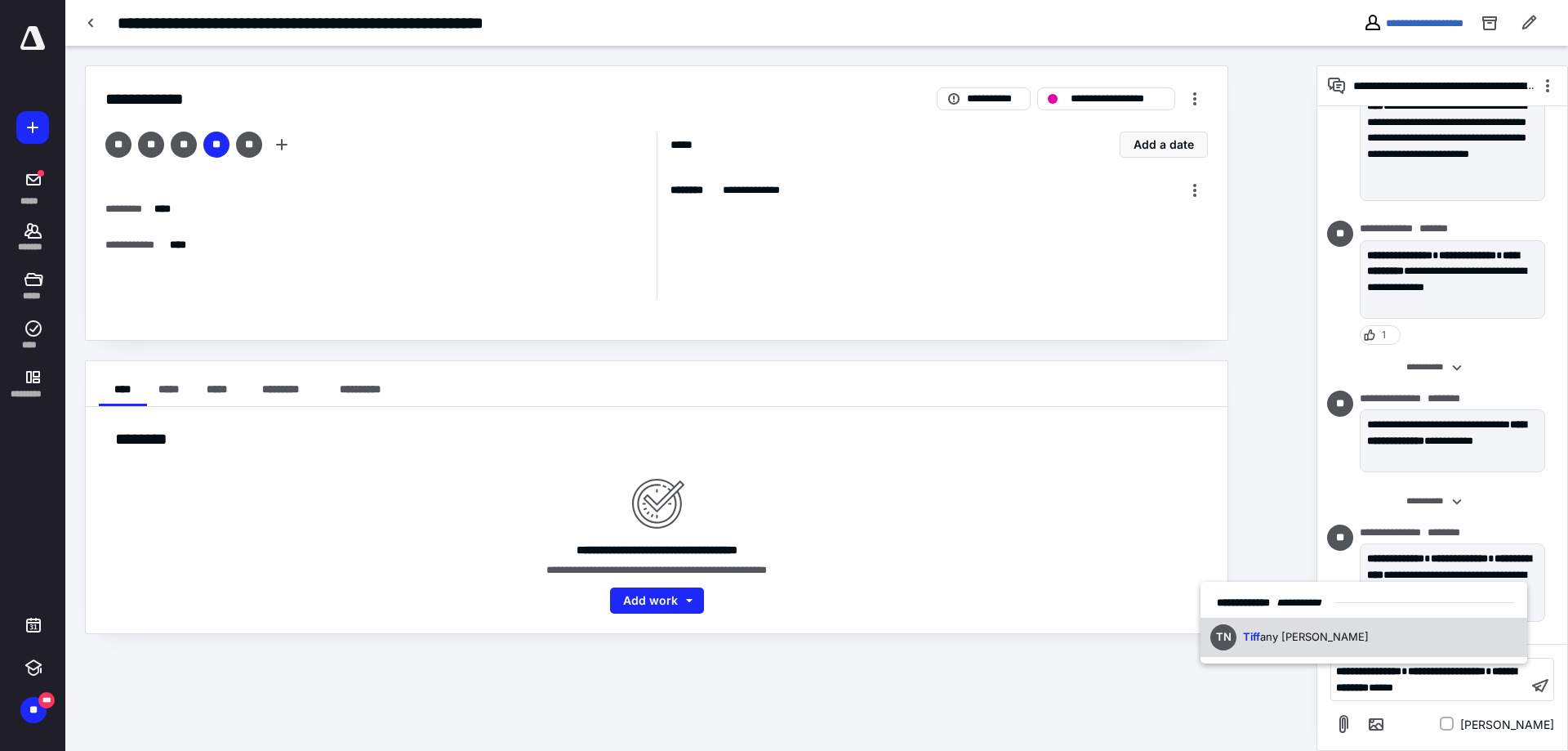 click on "TN Tiff any [PERSON_NAME]" at bounding box center (1290, 637) 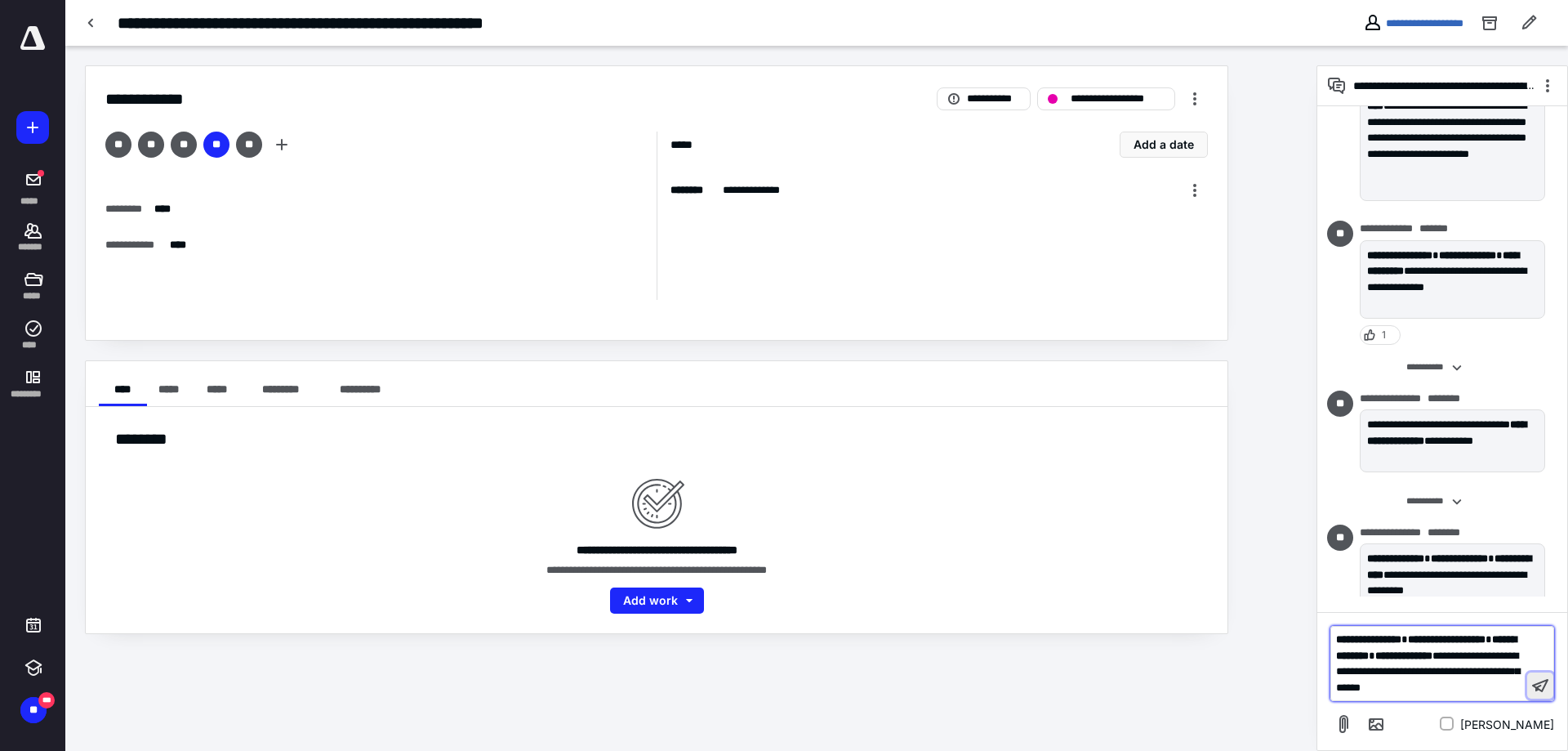 click at bounding box center (1540, 686) 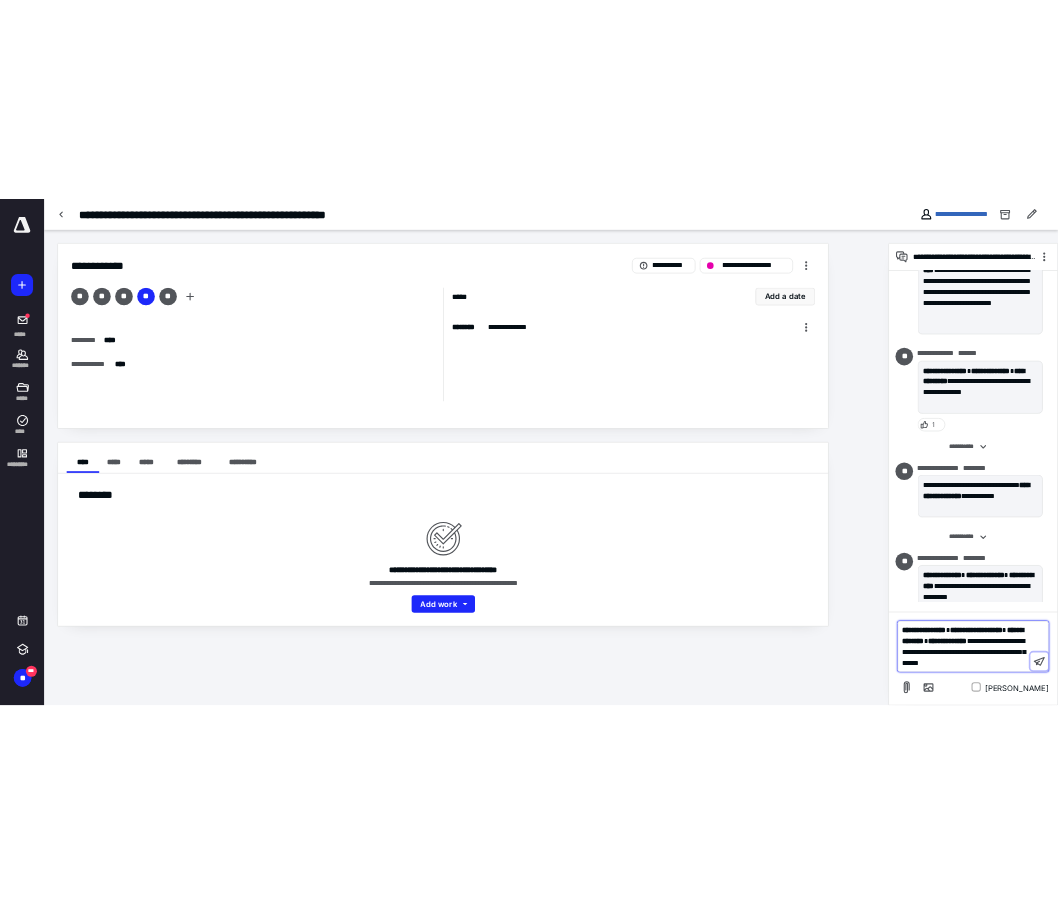 scroll, scrollTop: 583, scrollLeft: 0, axis: vertical 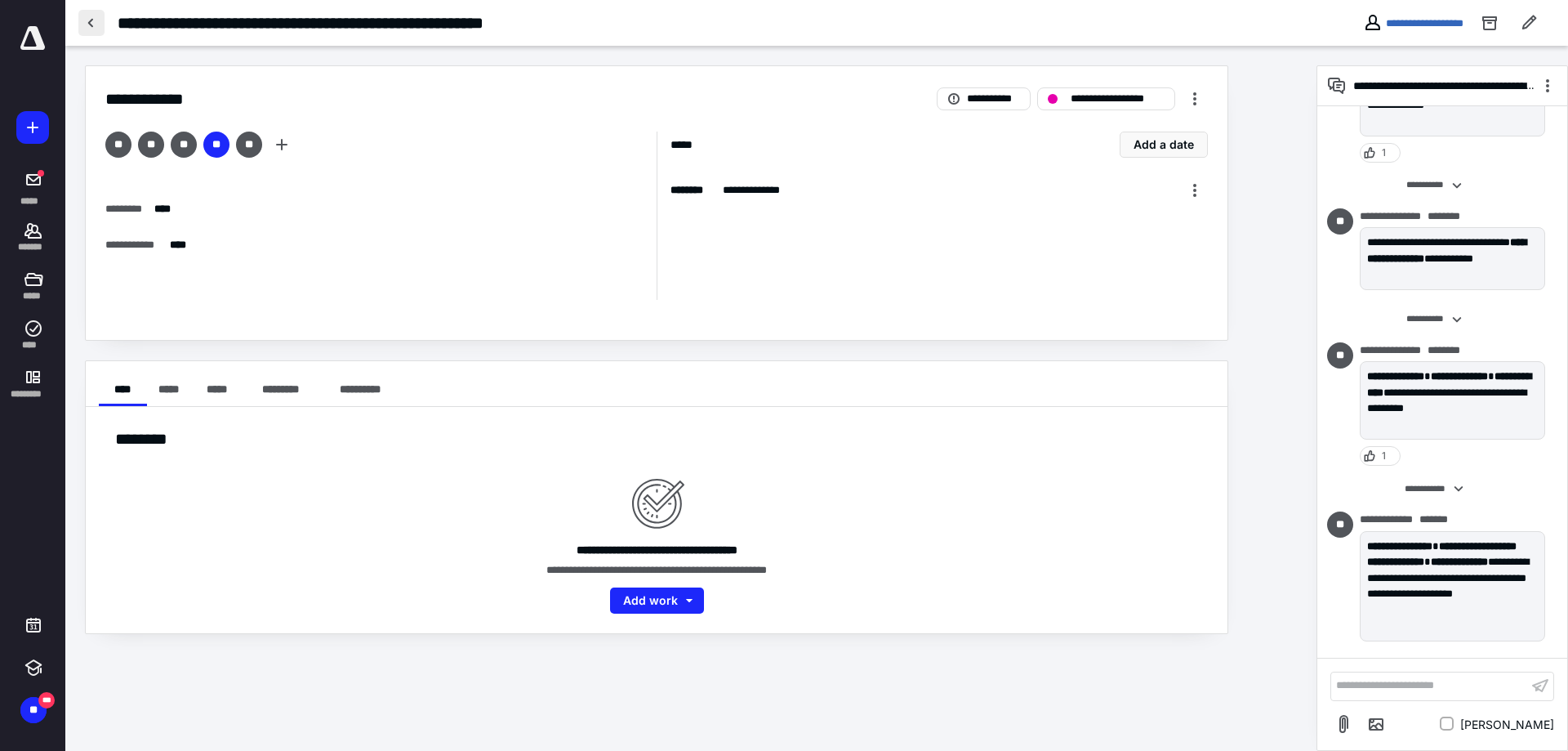 click at bounding box center (91, 23) 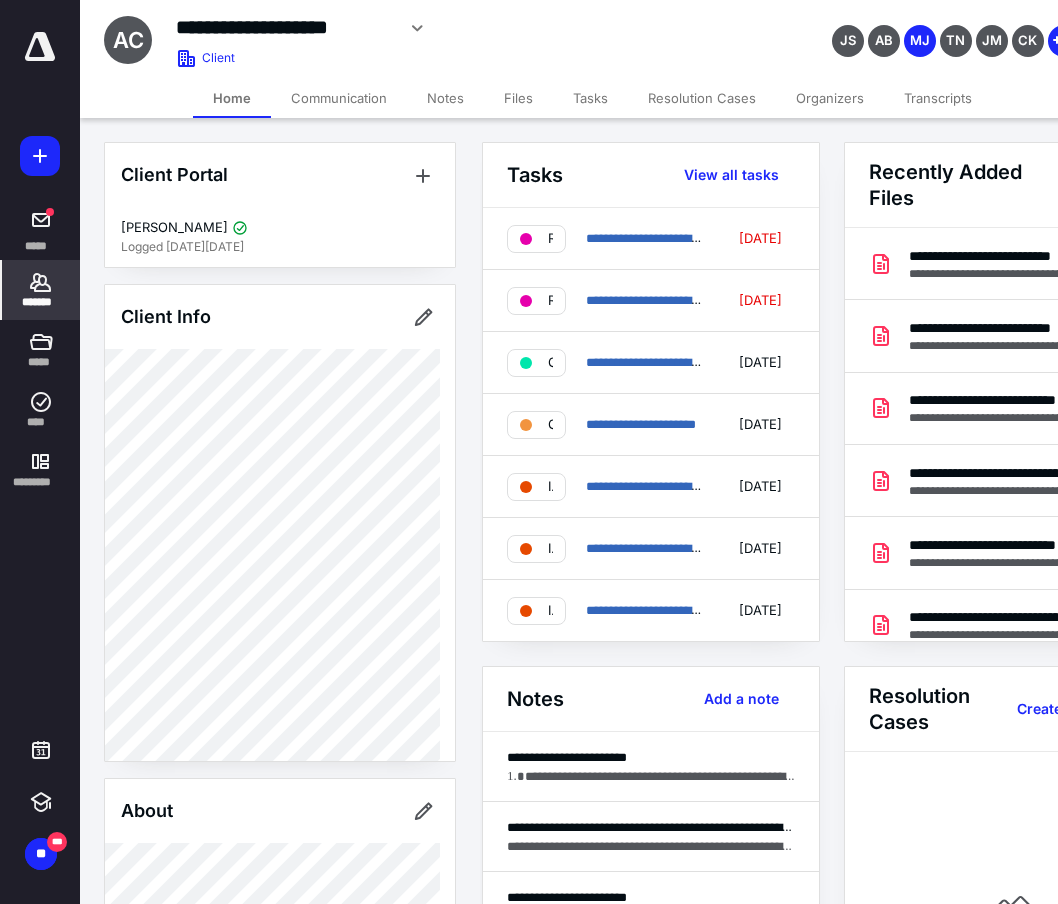 click on "**********" at bounding box center (462, 28) 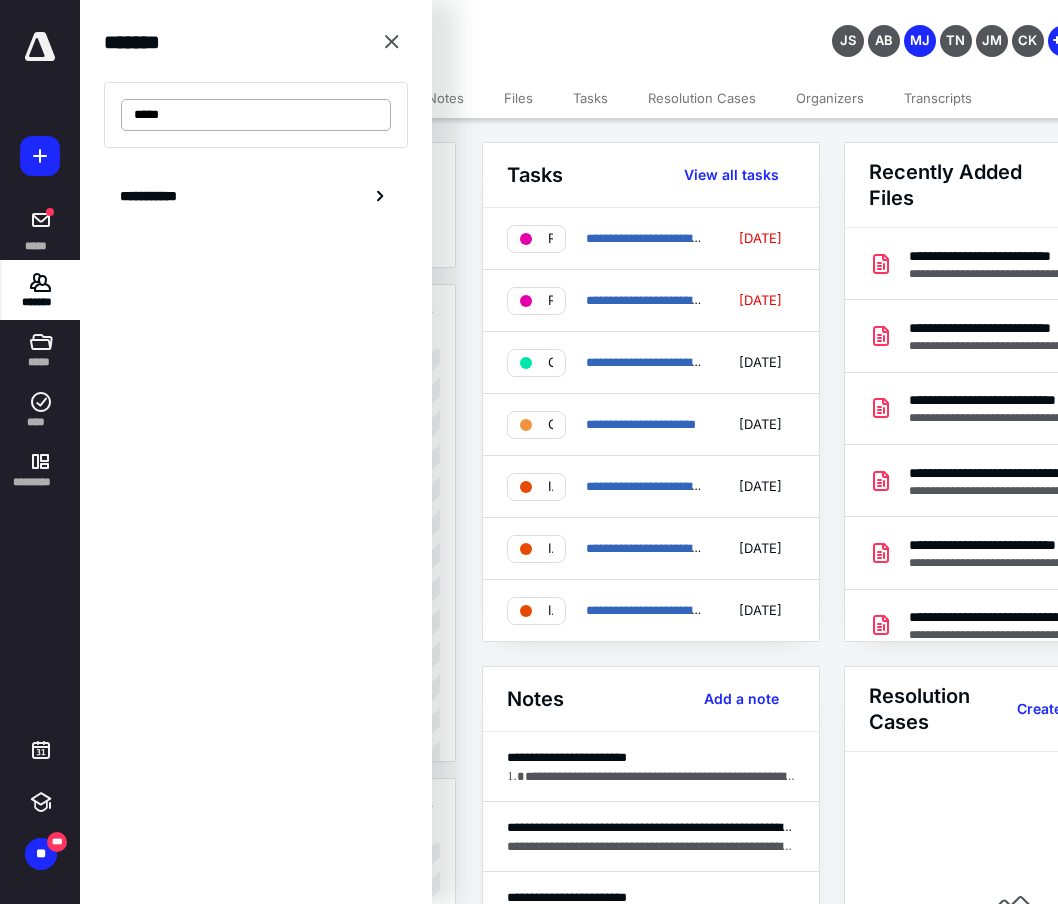 click on "*****" at bounding box center [256, 115] 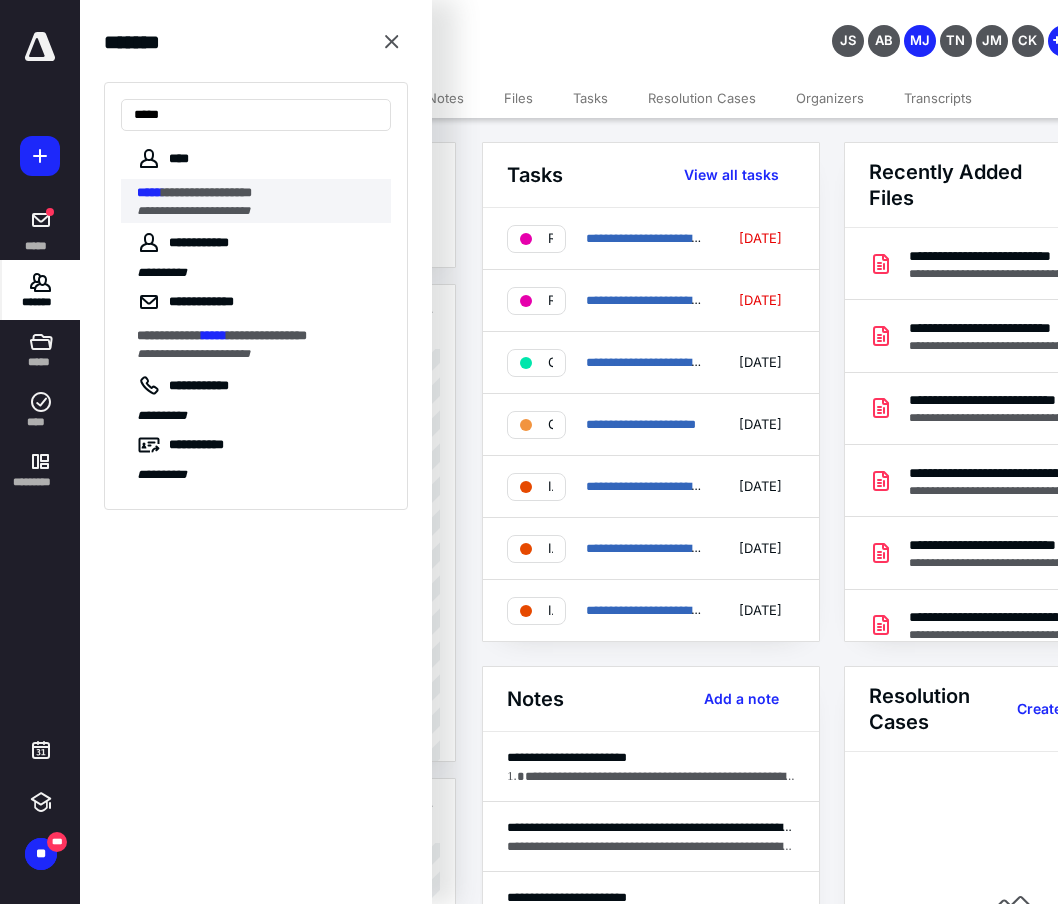 type on "*****" 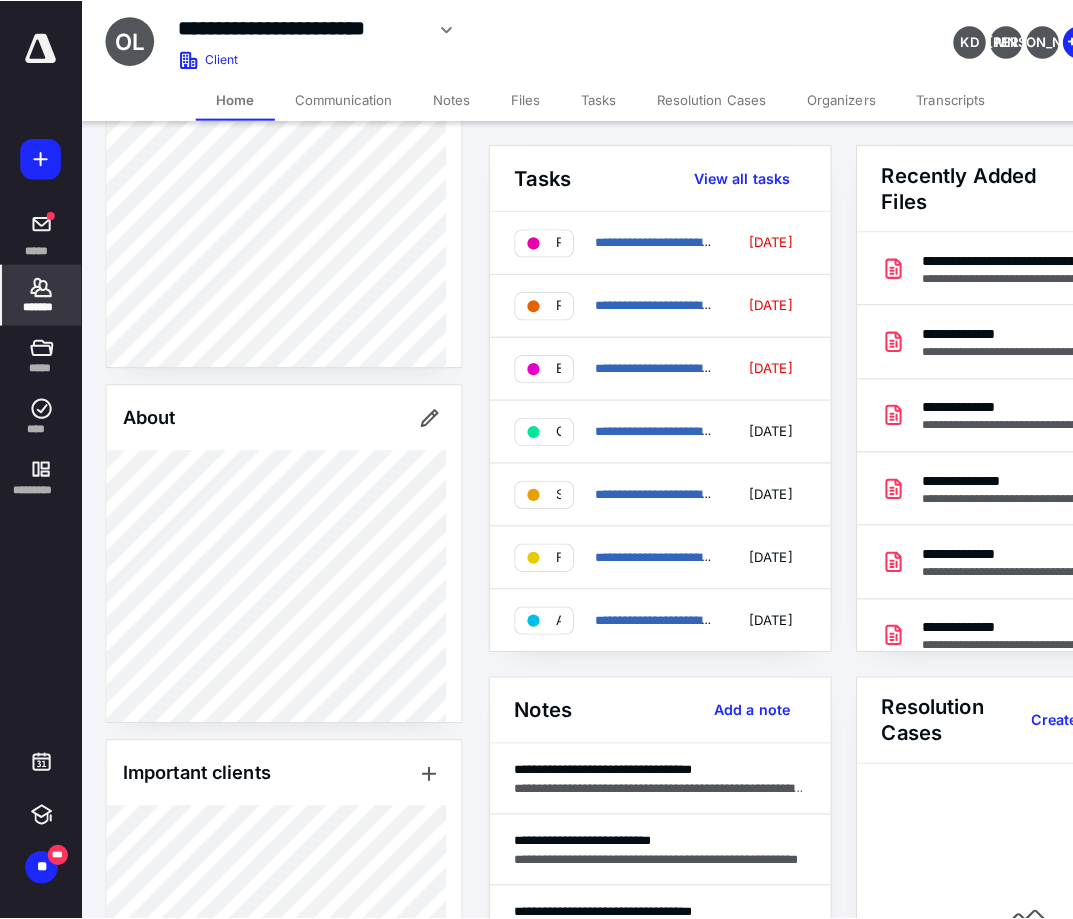 scroll, scrollTop: 547, scrollLeft: 0, axis: vertical 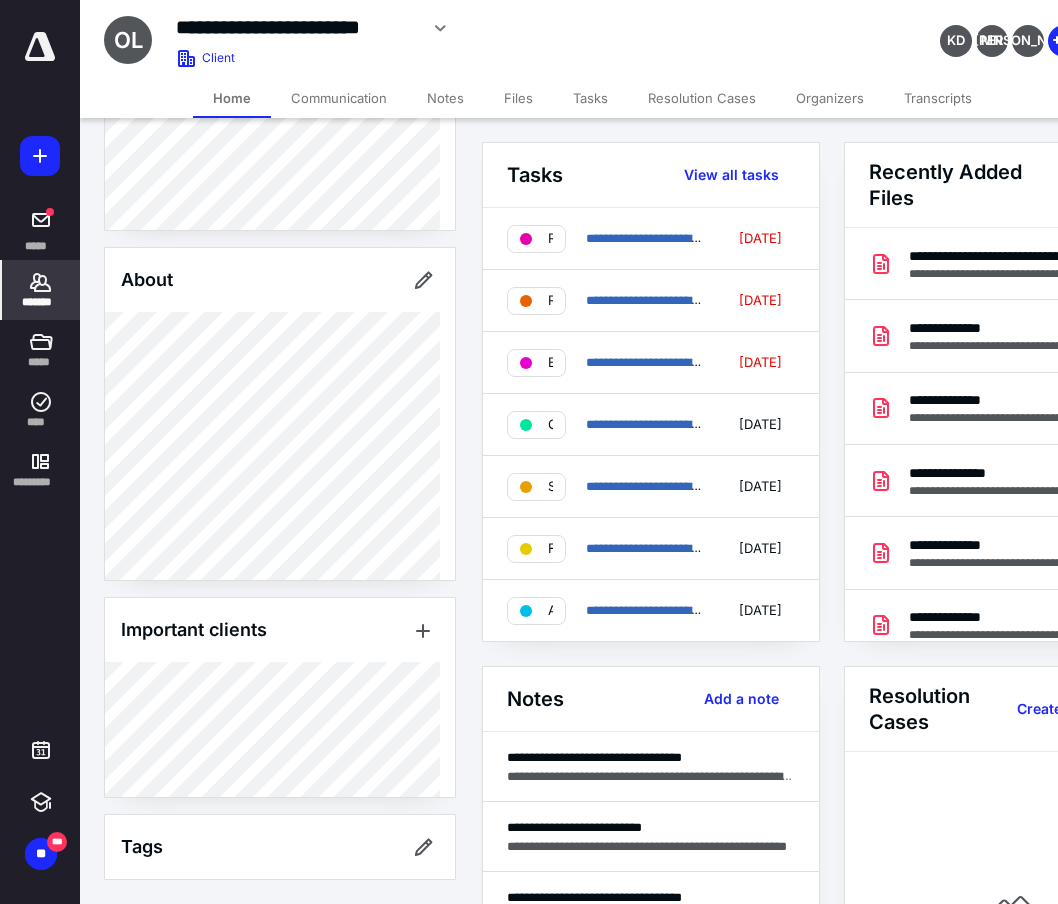 click on "*******" at bounding box center [41, 290] 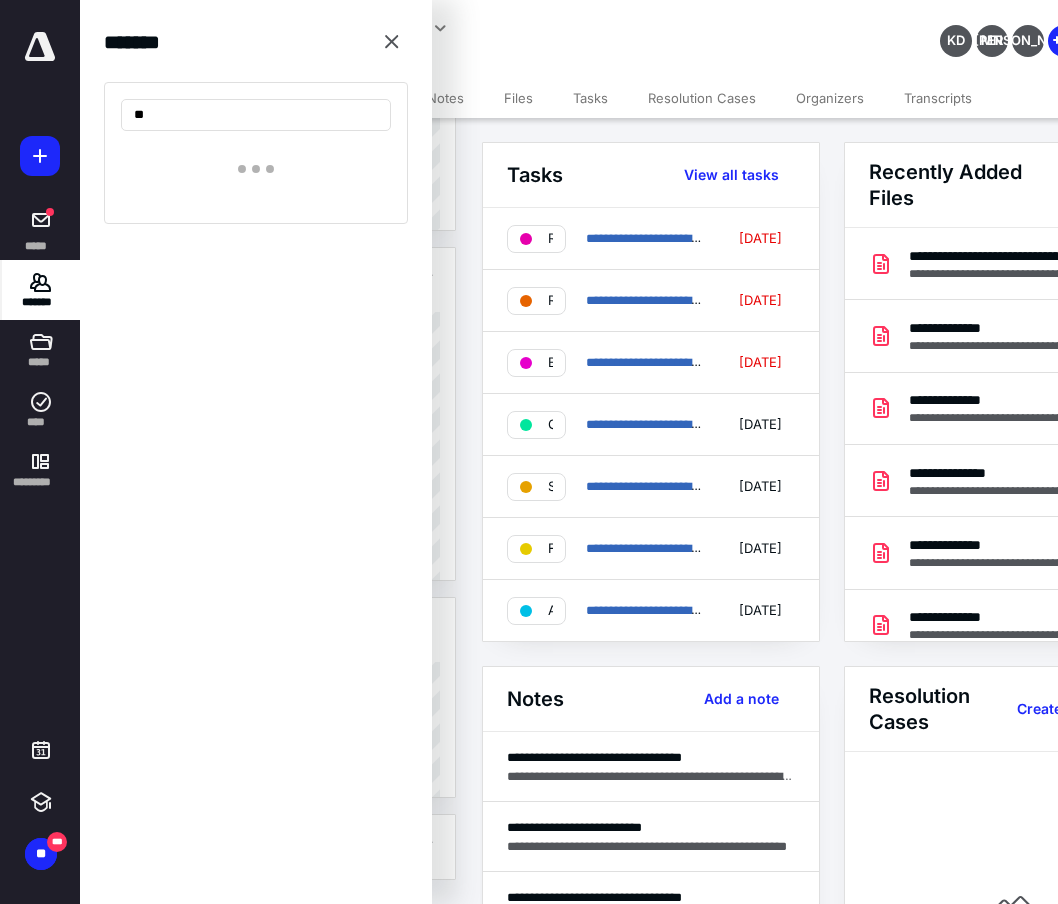 type on "*" 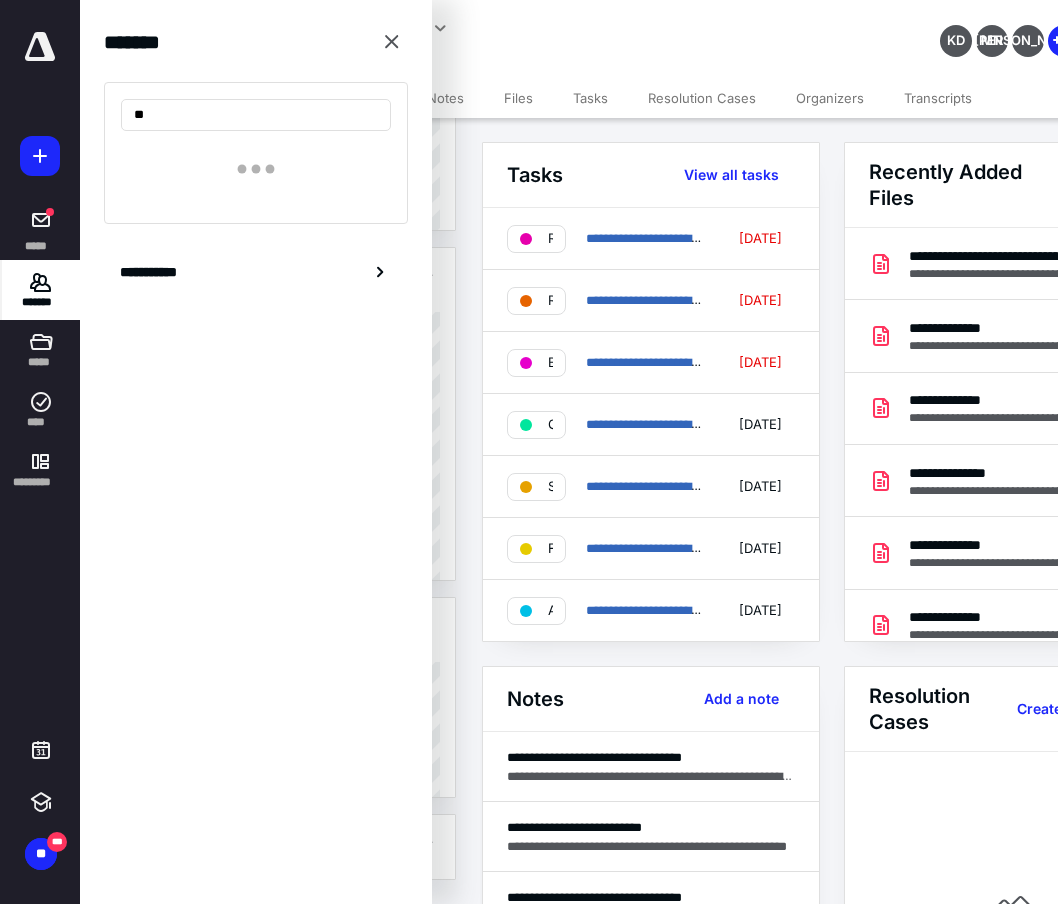 type on "*" 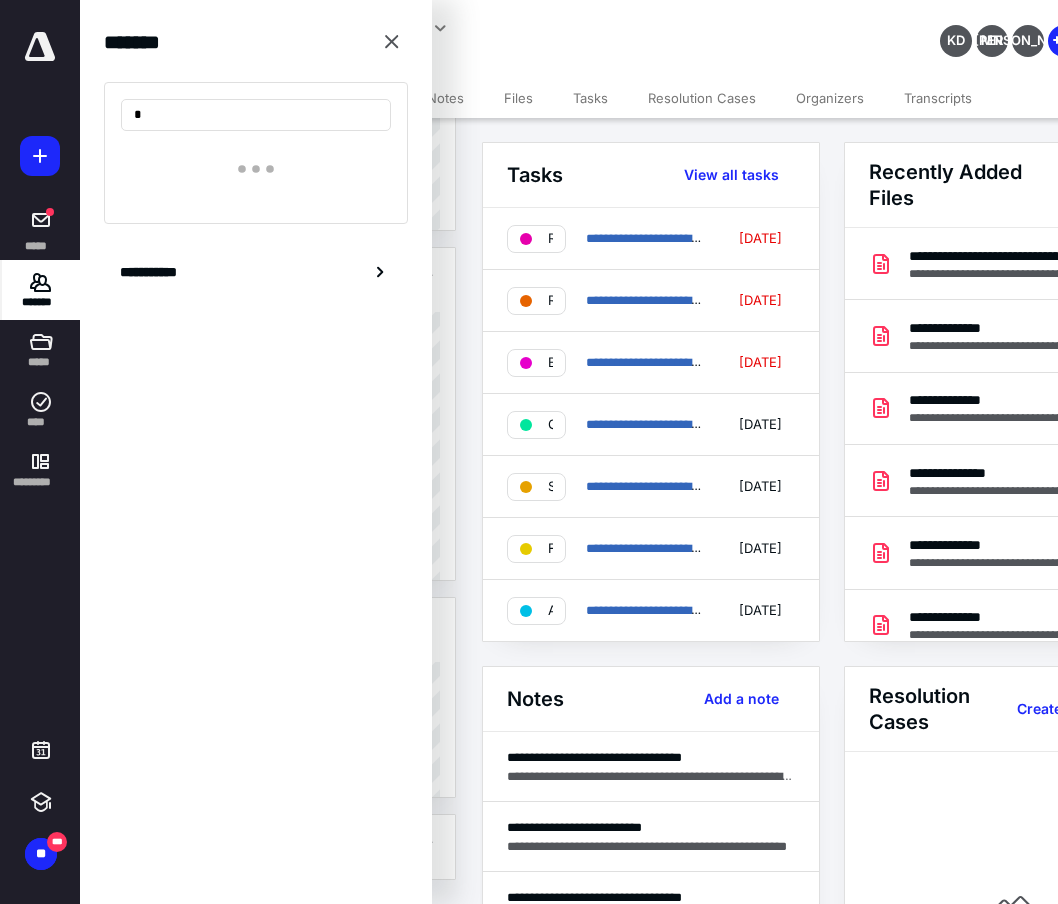 type 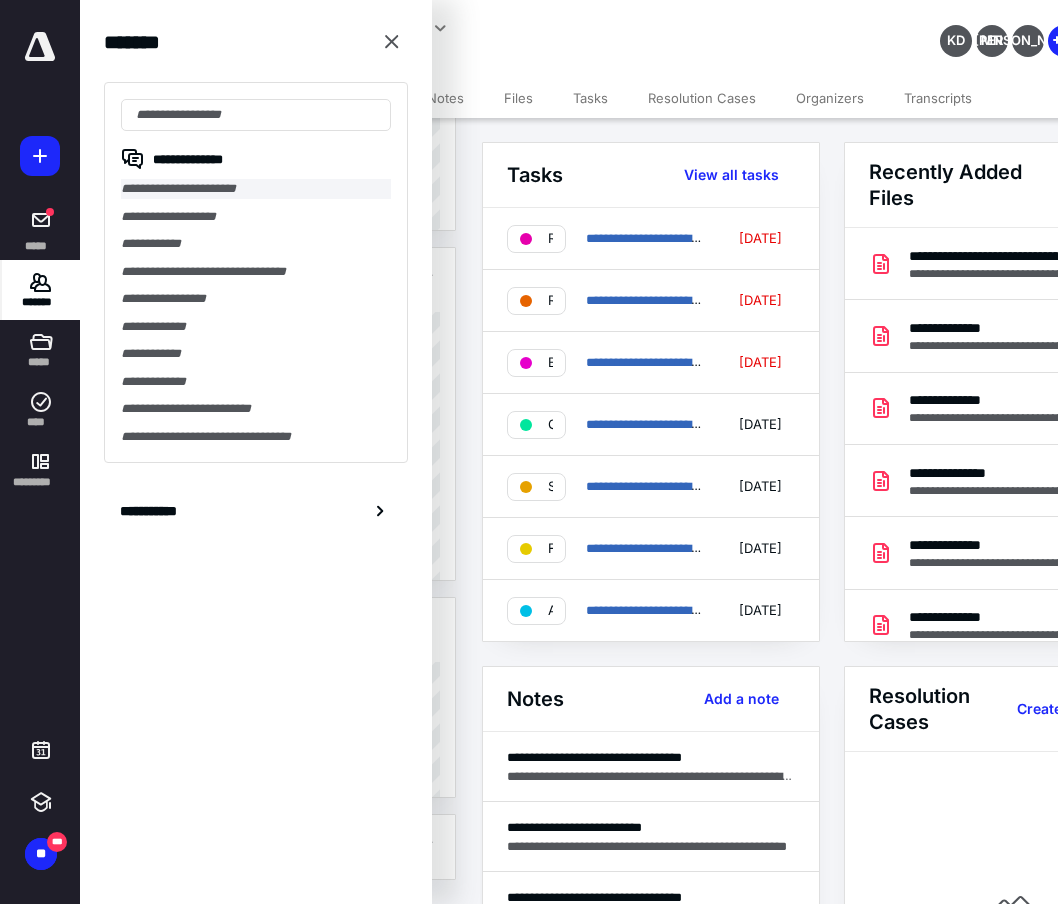 click on "**********" at bounding box center [256, 189] 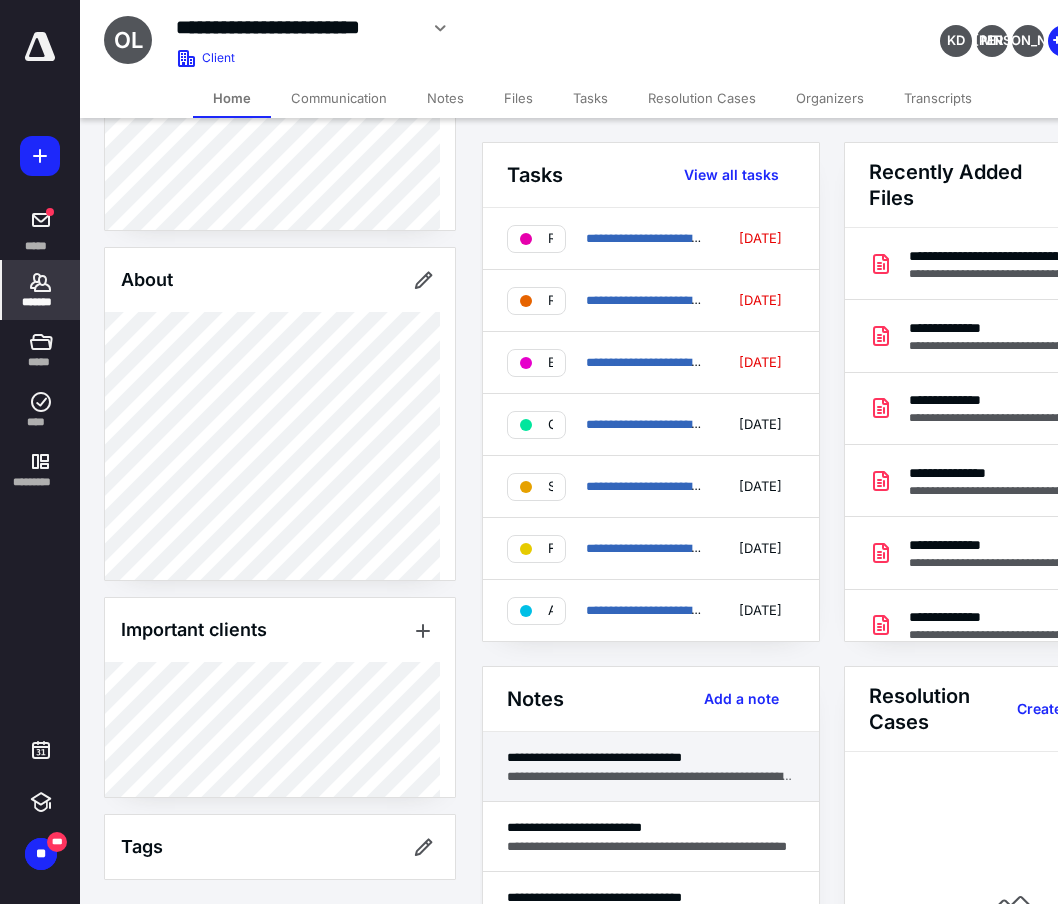 click on "**********" at bounding box center [651, 776] 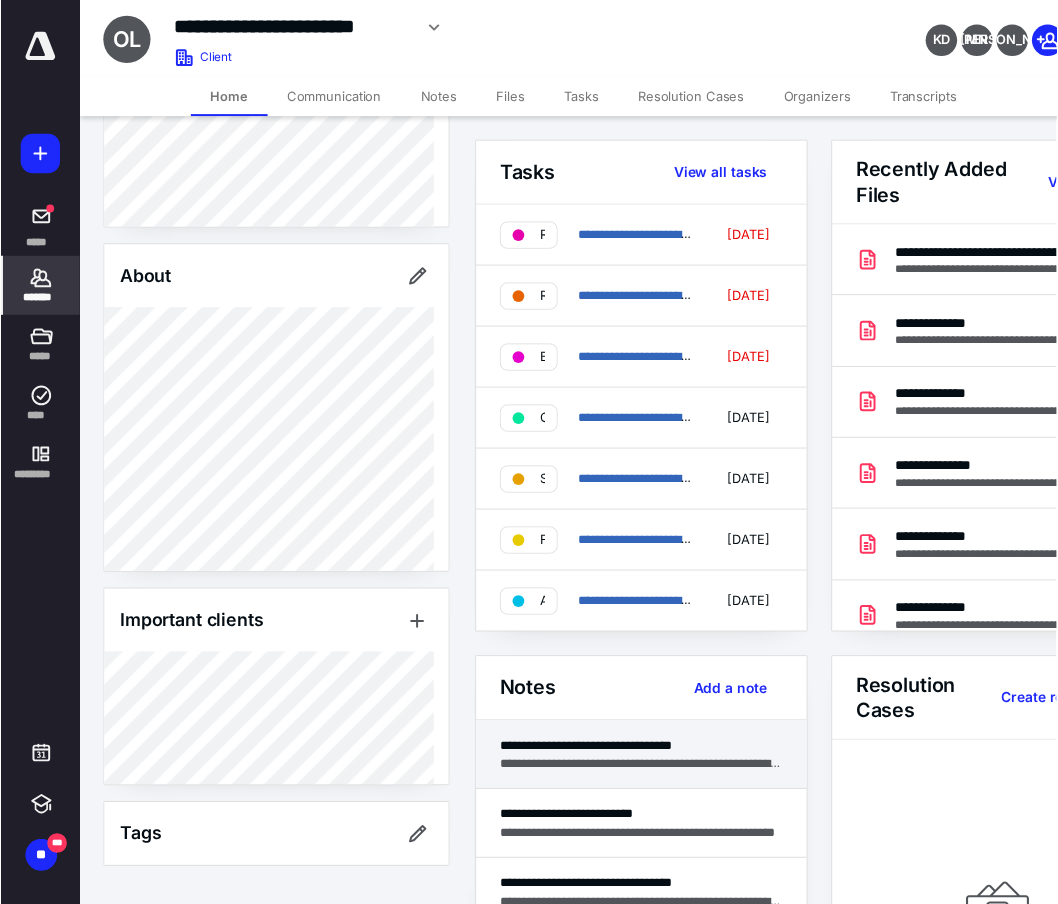 scroll, scrollTop: 532, scrollLeft: 0, axis: vertical 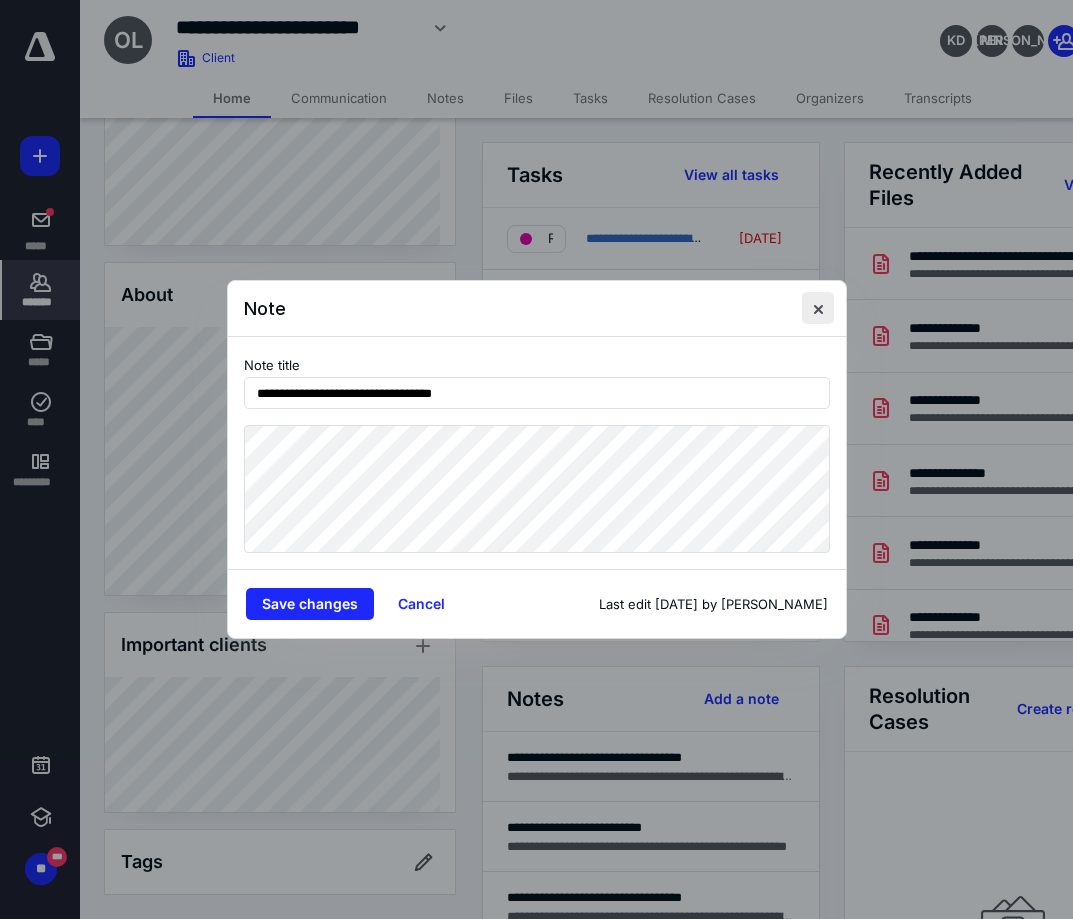 click at bounding box center [818, 308] 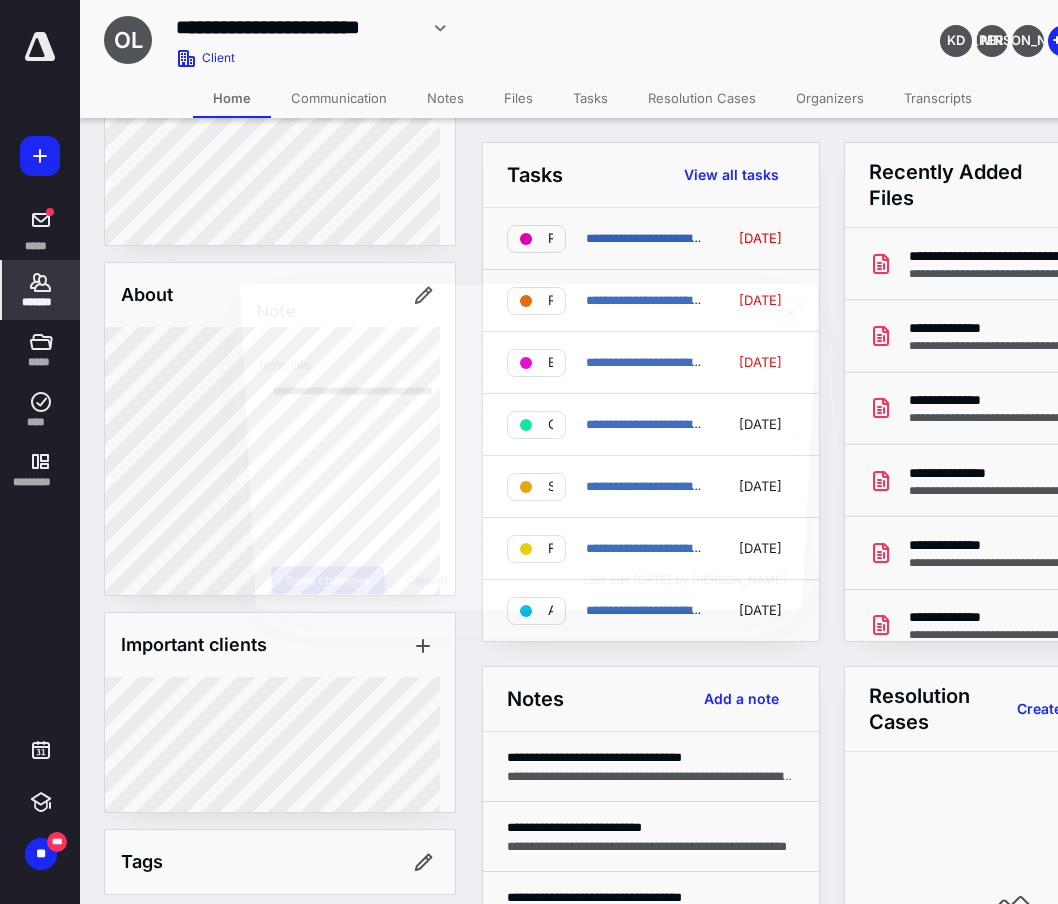 scroll, scrollTop: 547, scrollLeft: 0, axis: vertical 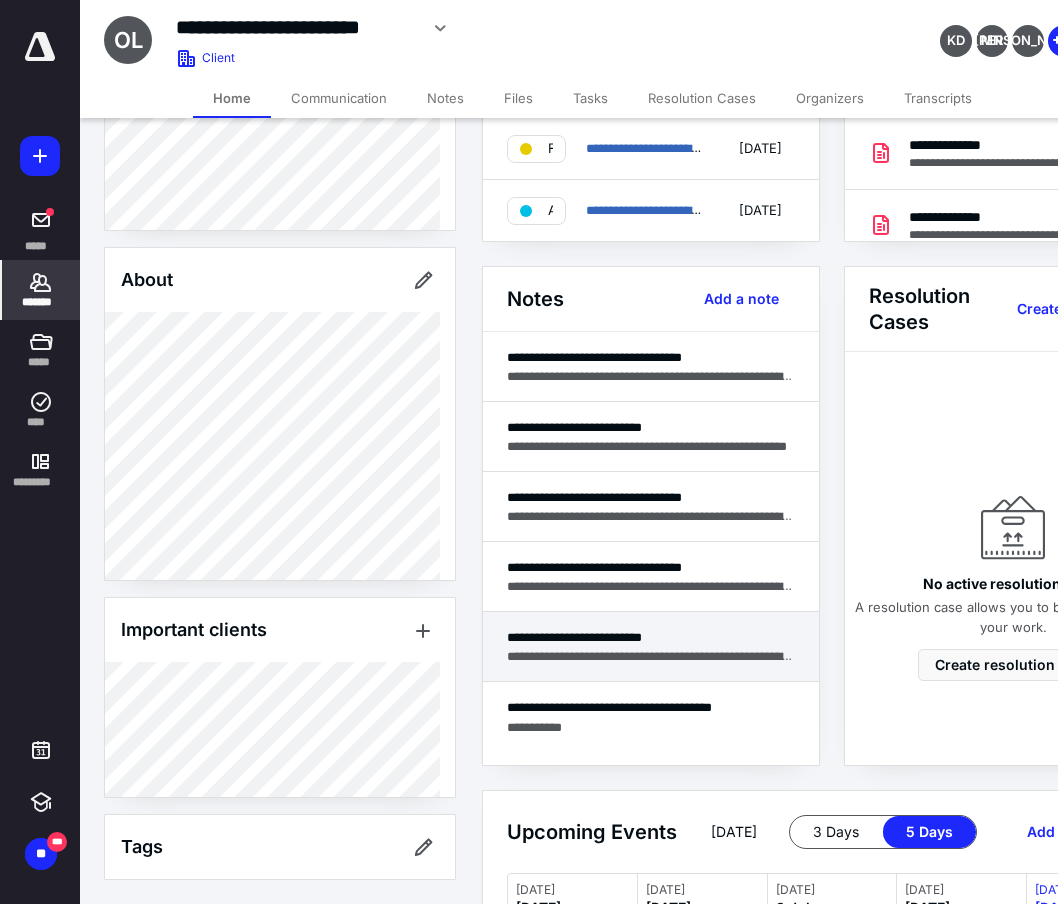 click on "**********" at bounding box center (651, 656) 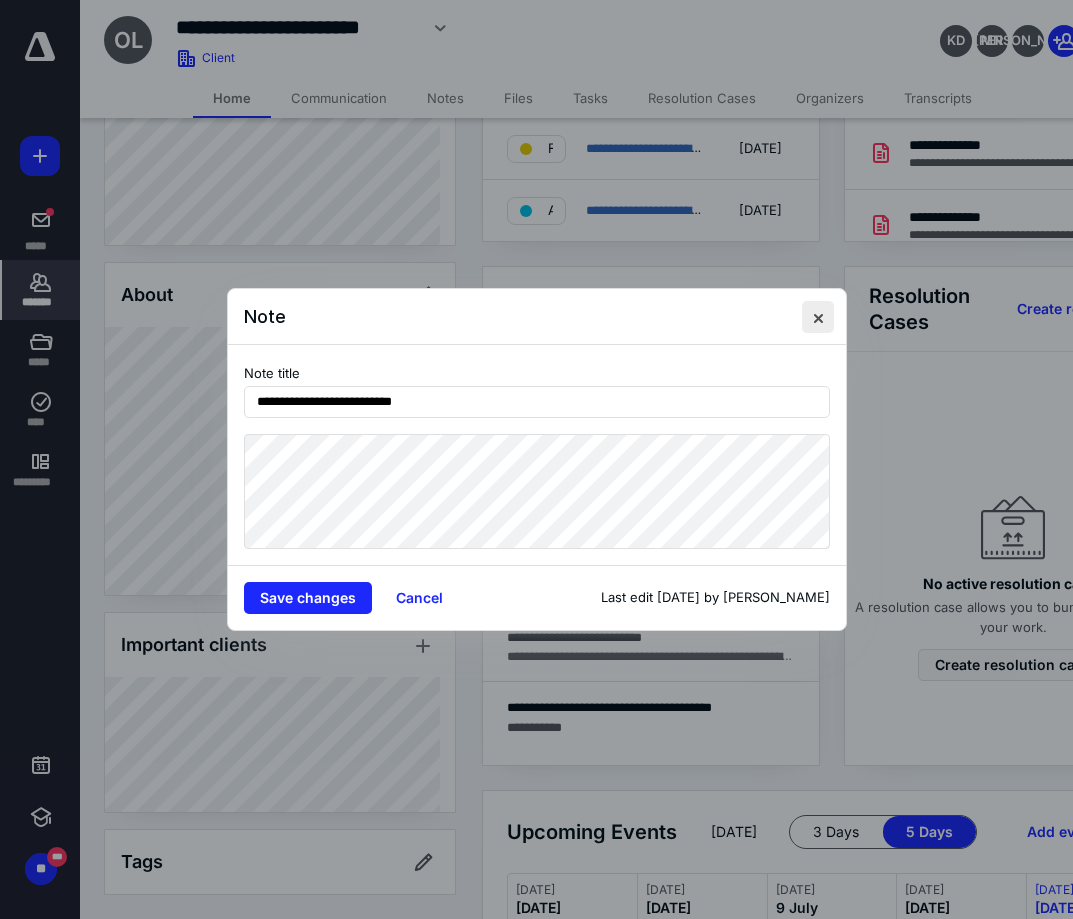 click at bounding box center (818, 317) 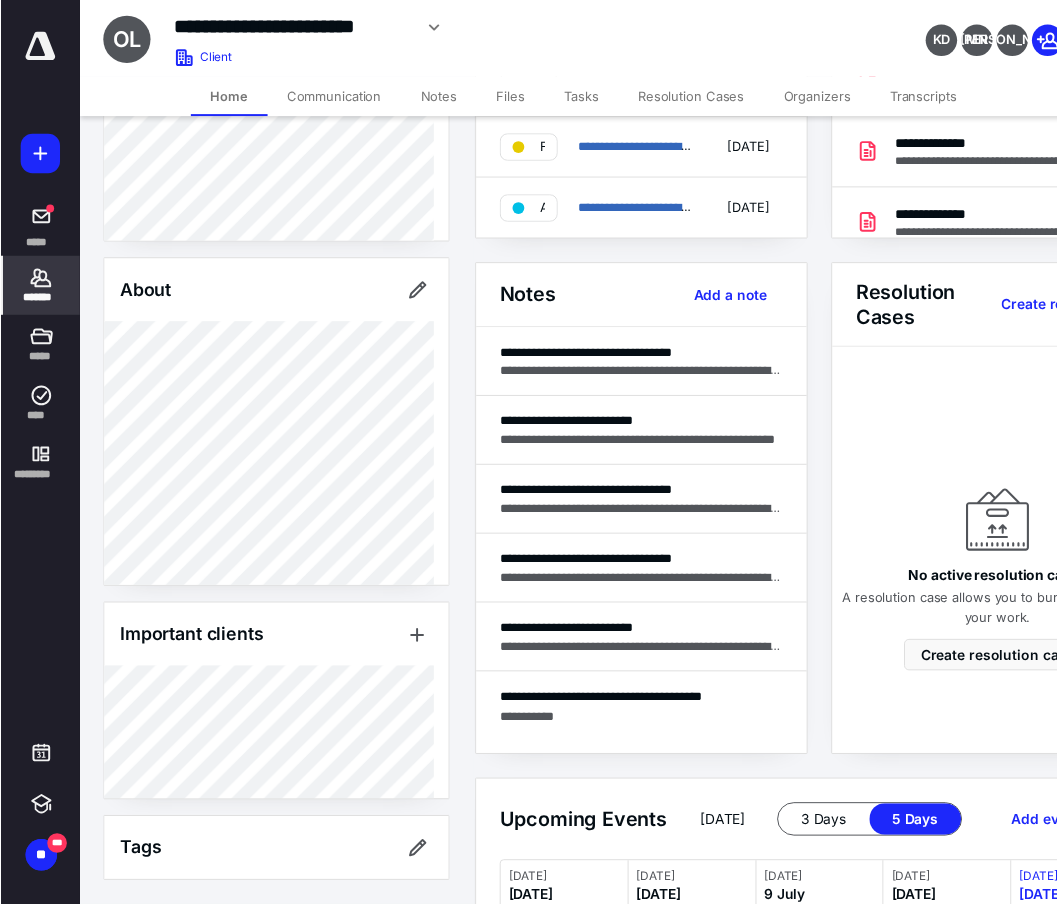 scroll, scrollTop: 547, scrollLeft: 0, axis: vertical 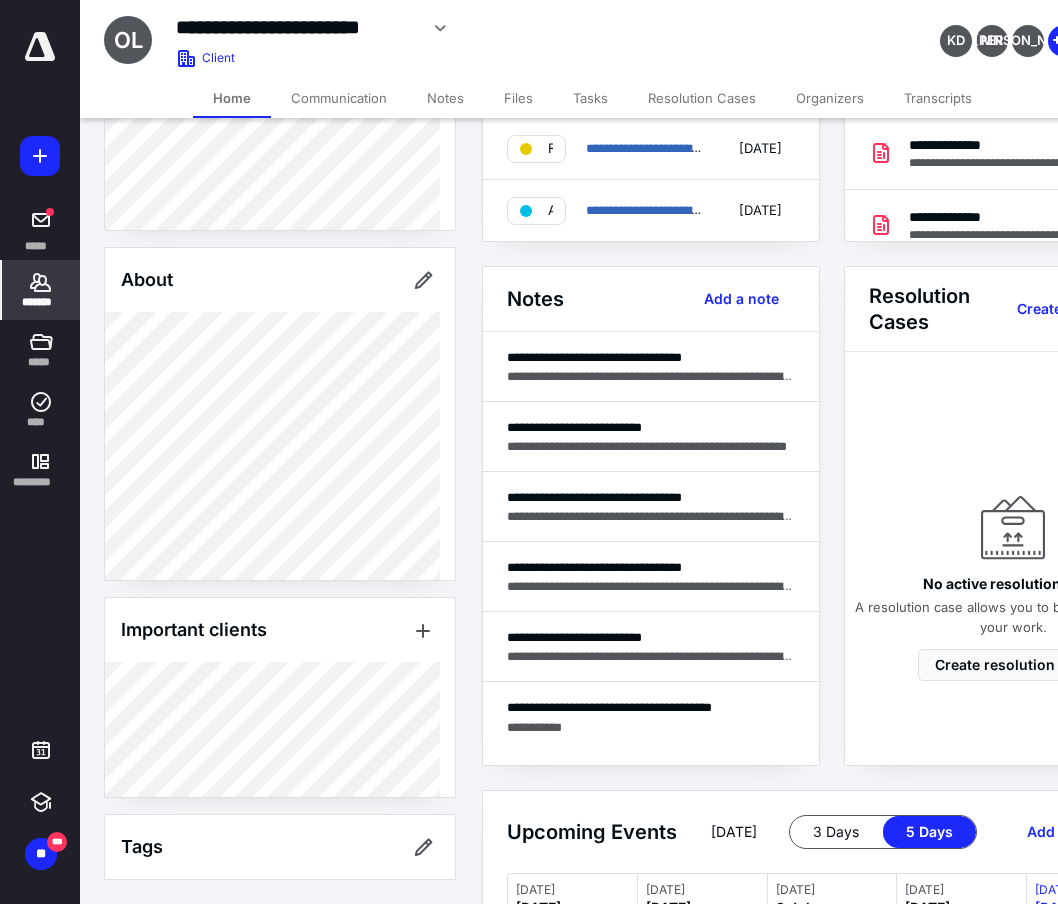 click on "Notes" at bounding box center (445, 98) 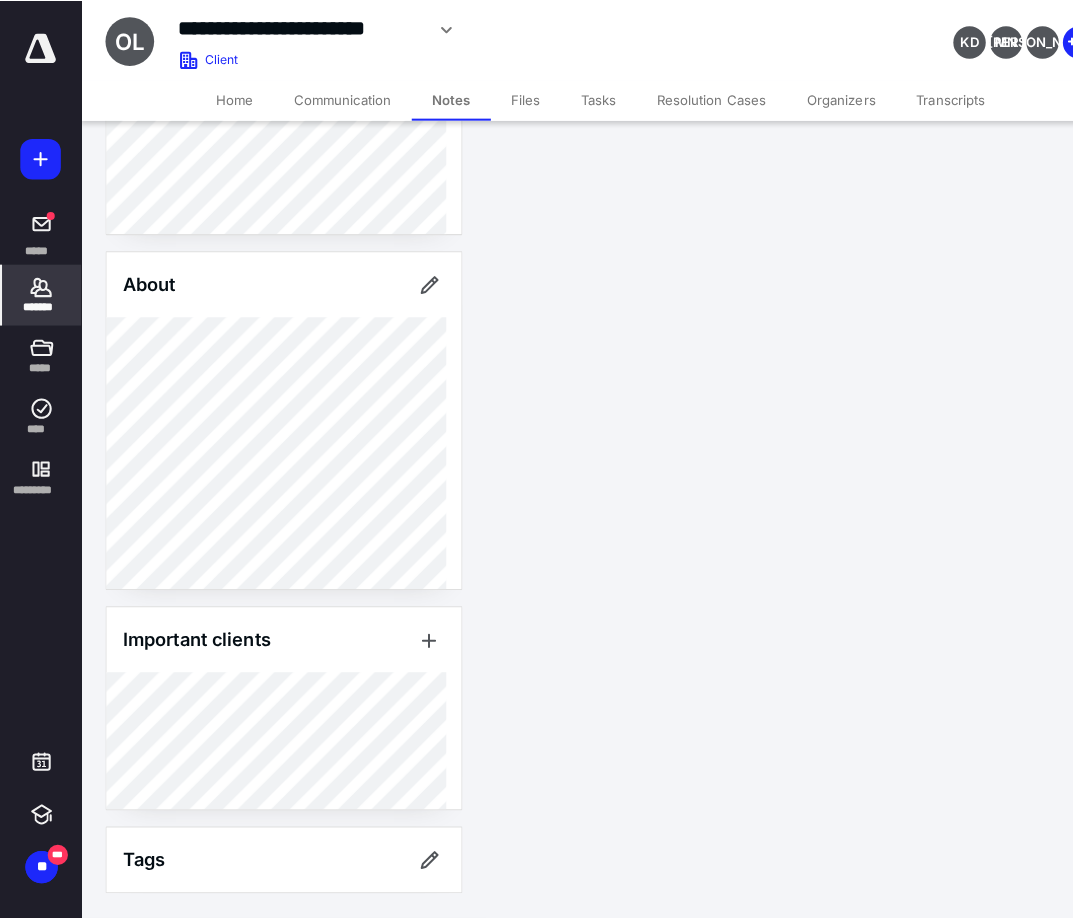 scroll, scrollTop: 0, scrollLeft: 0, axis: both 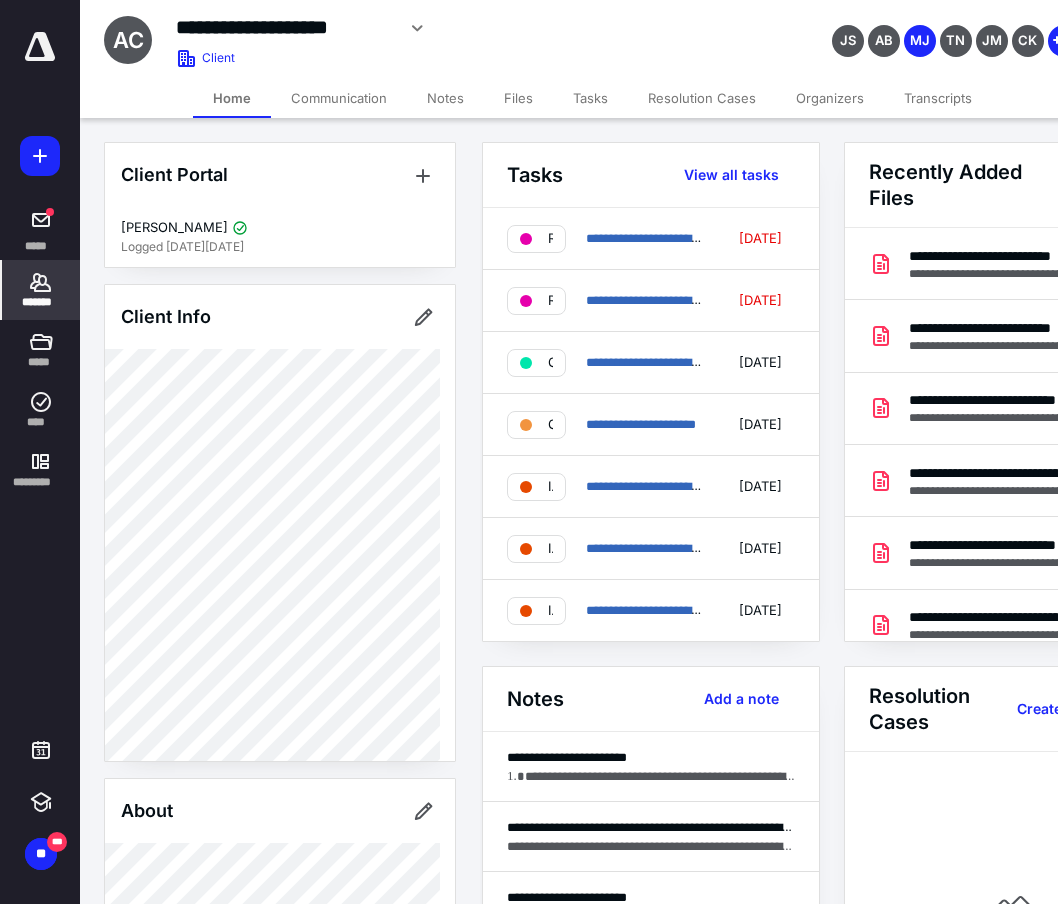 click on "*******" at bounding box center (41, 302) 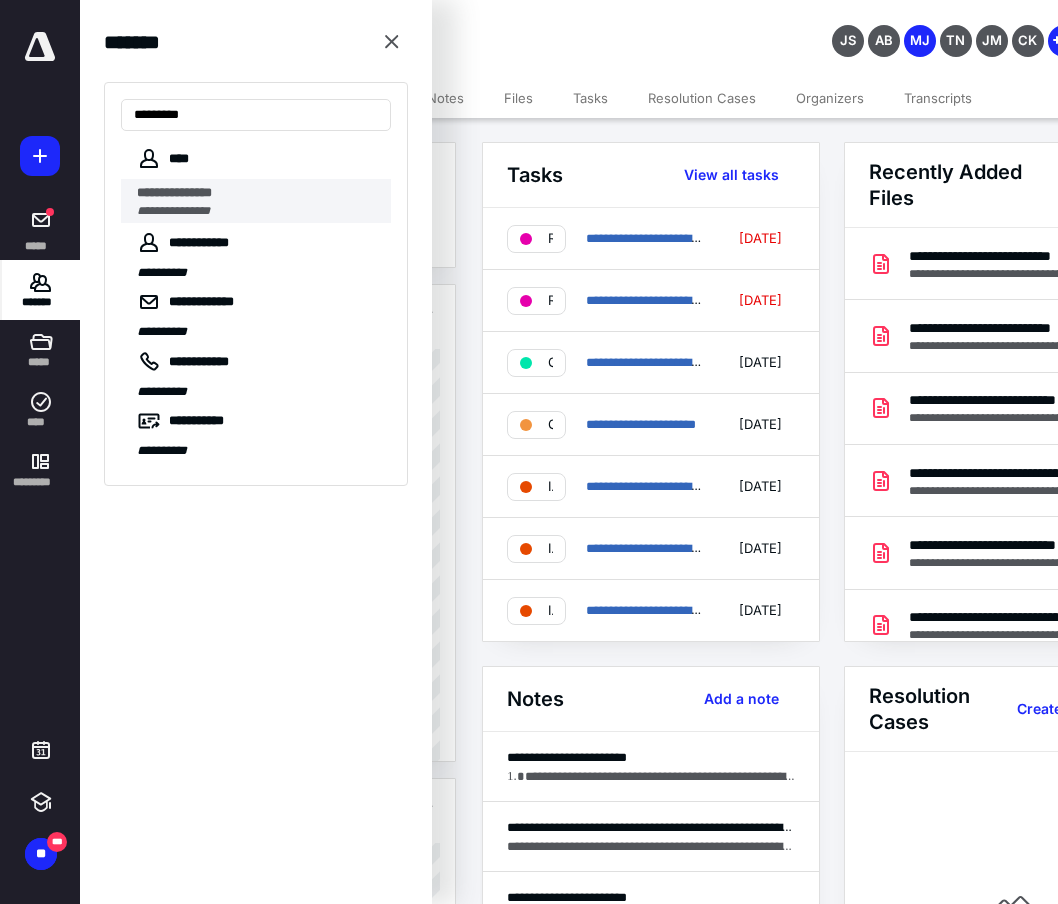 type on "*********" 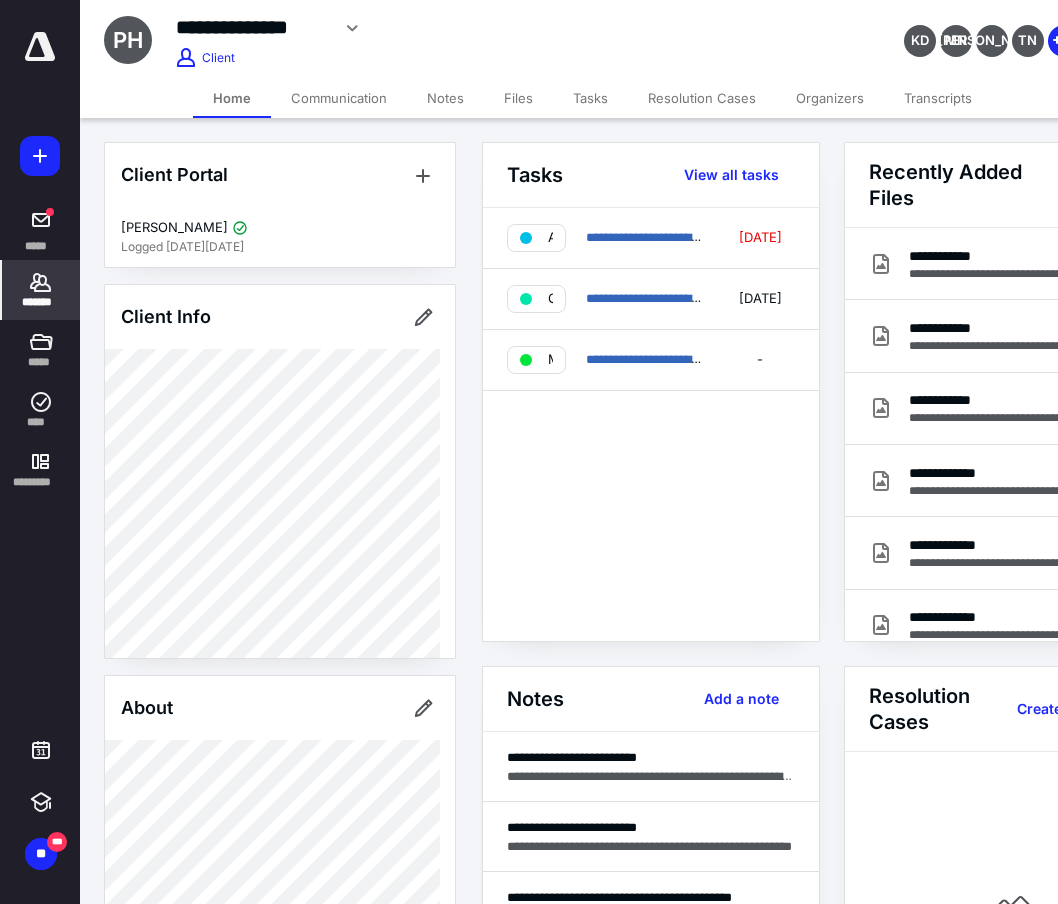 click on "**********" at bounding box center [462, 28] 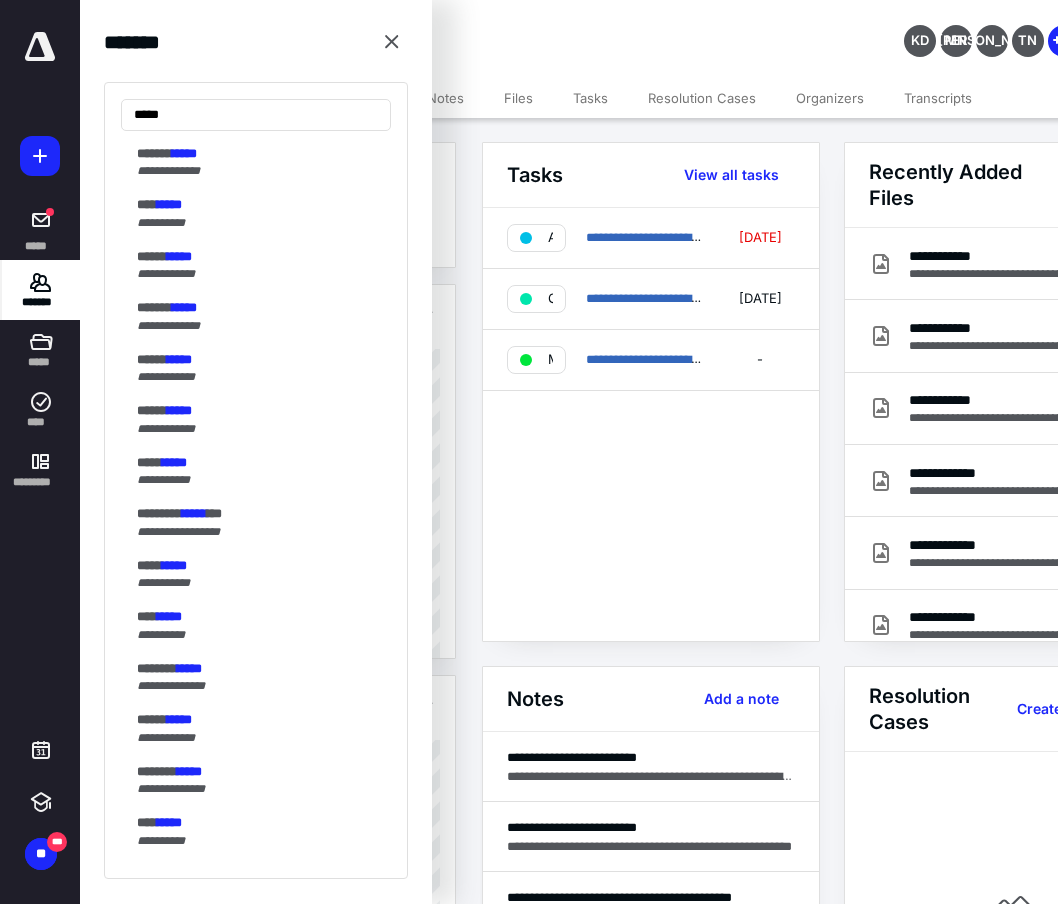 scroll, scrollTop: 500, scrollLeft: 0, axis: vertical 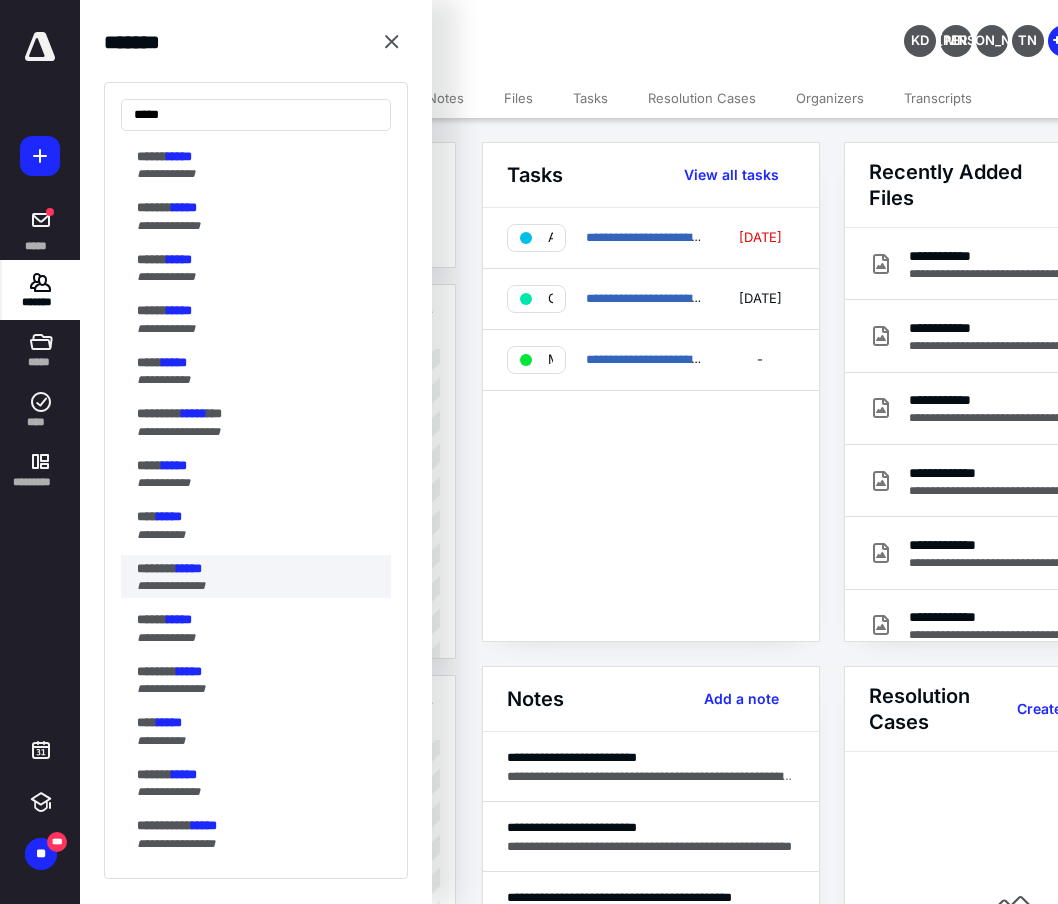 type on "*****" 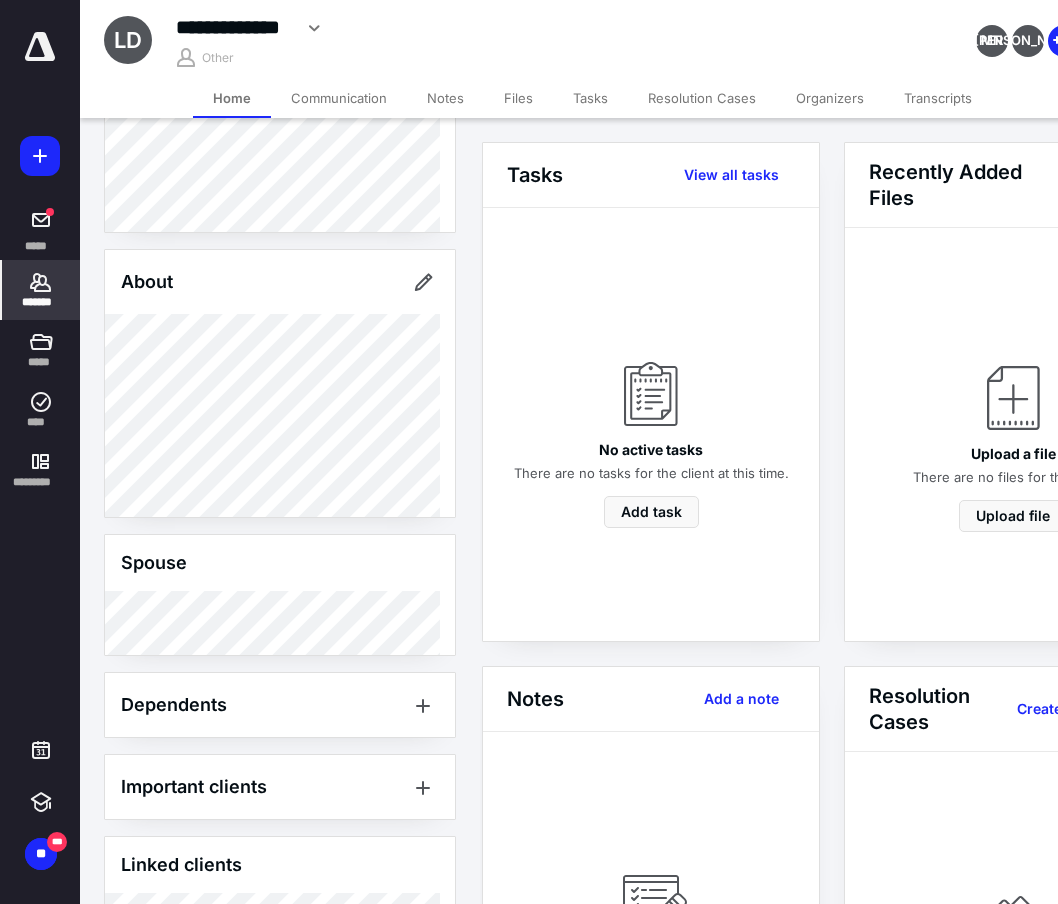 scroll, scrollTop: 300, scrollLeft: 0, axis: vertical 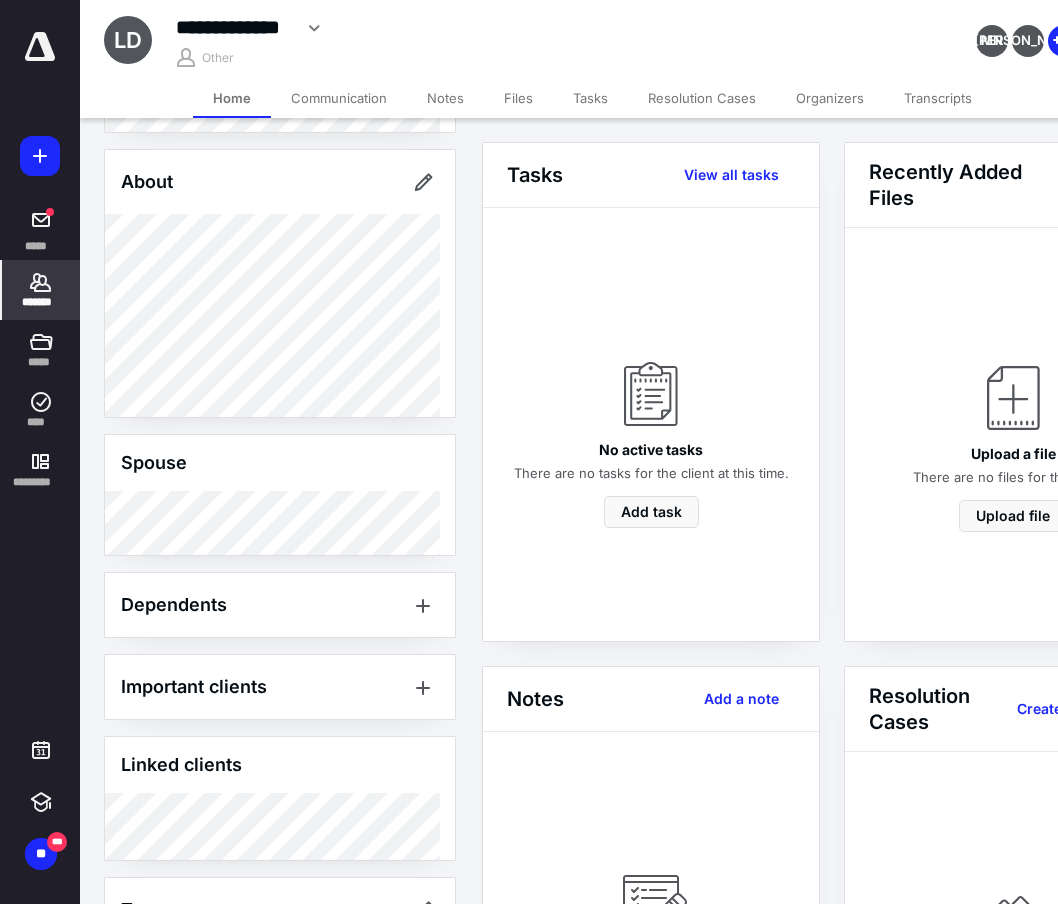 click on "*******" at bounding box center [41, 302] 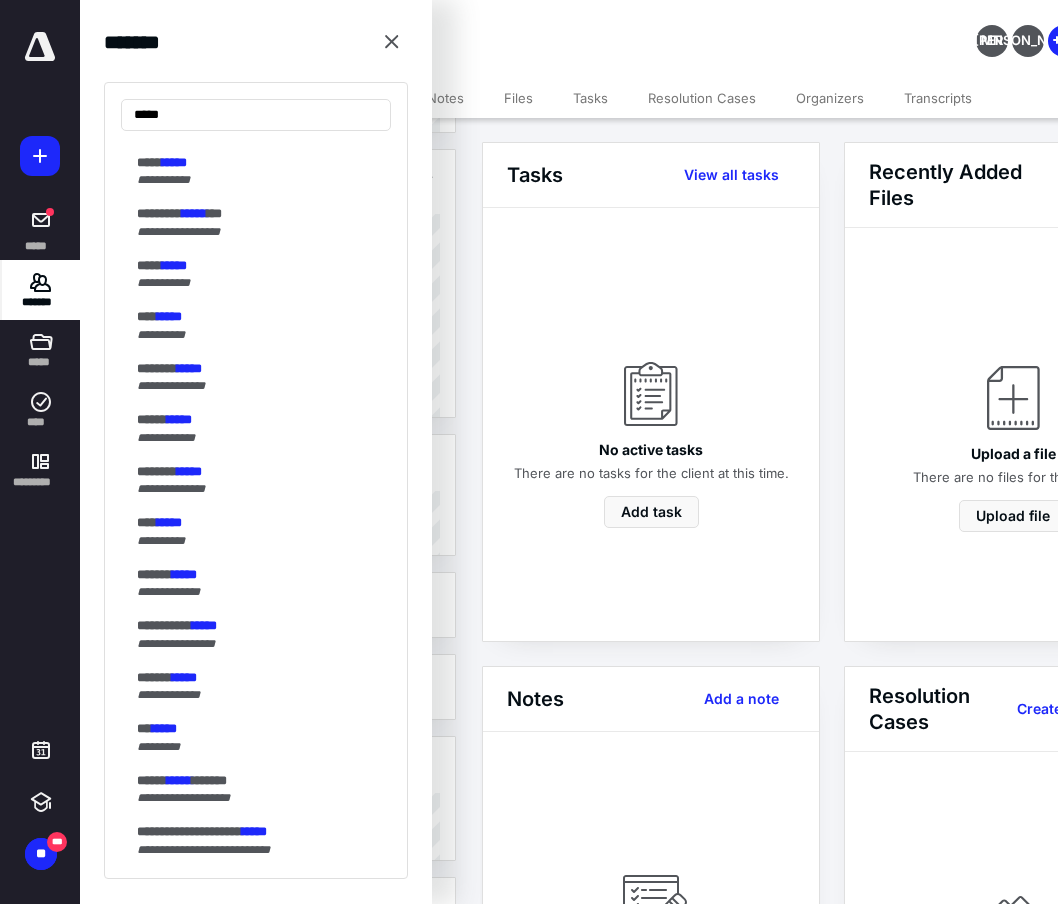 scroll, scrollTop: 900, scrollLeft: 0, axis: vertical 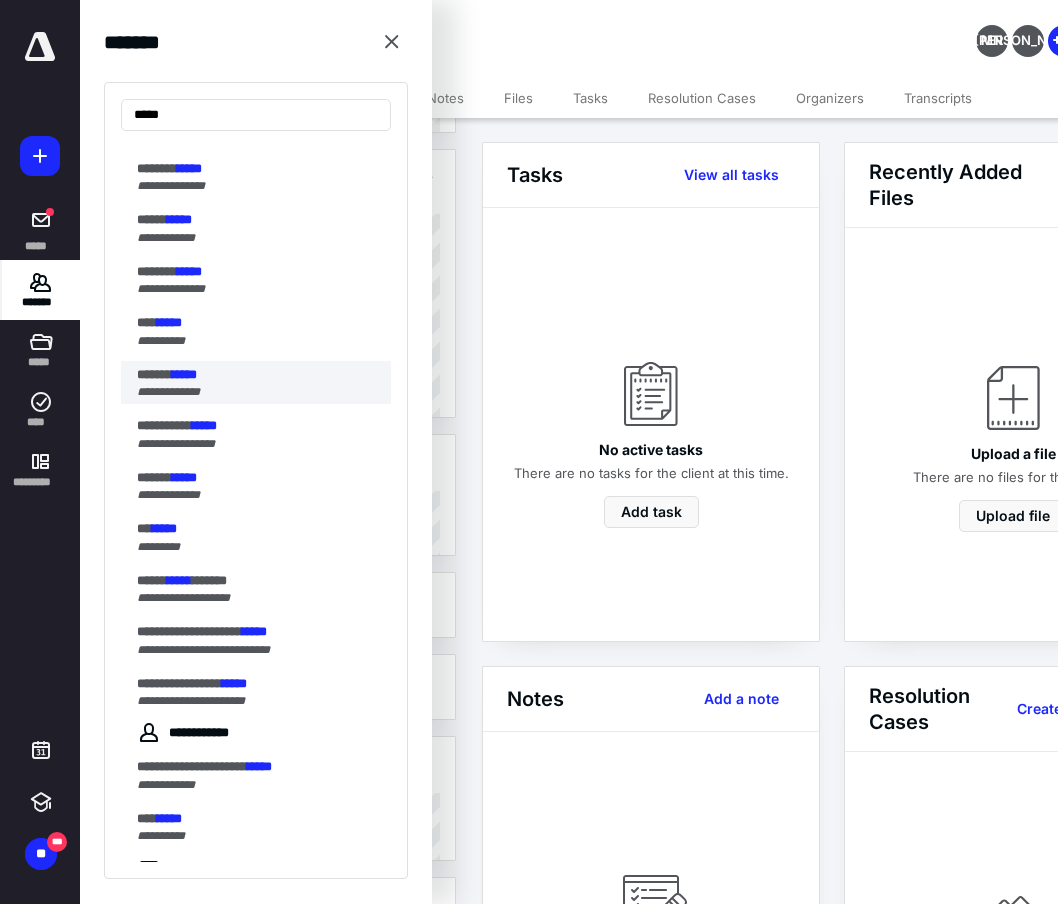 type on "*****" 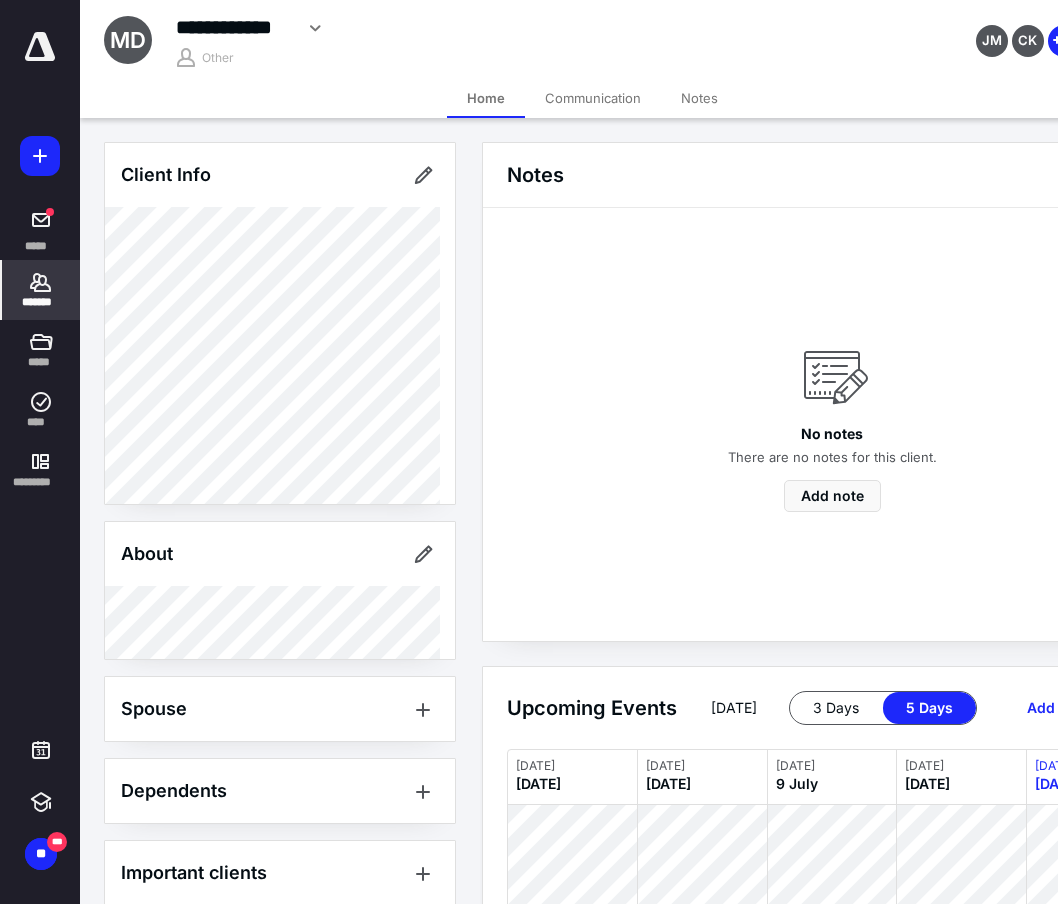 scroll, scrollTop: 108, scrollLeft: 0, axis: vertical 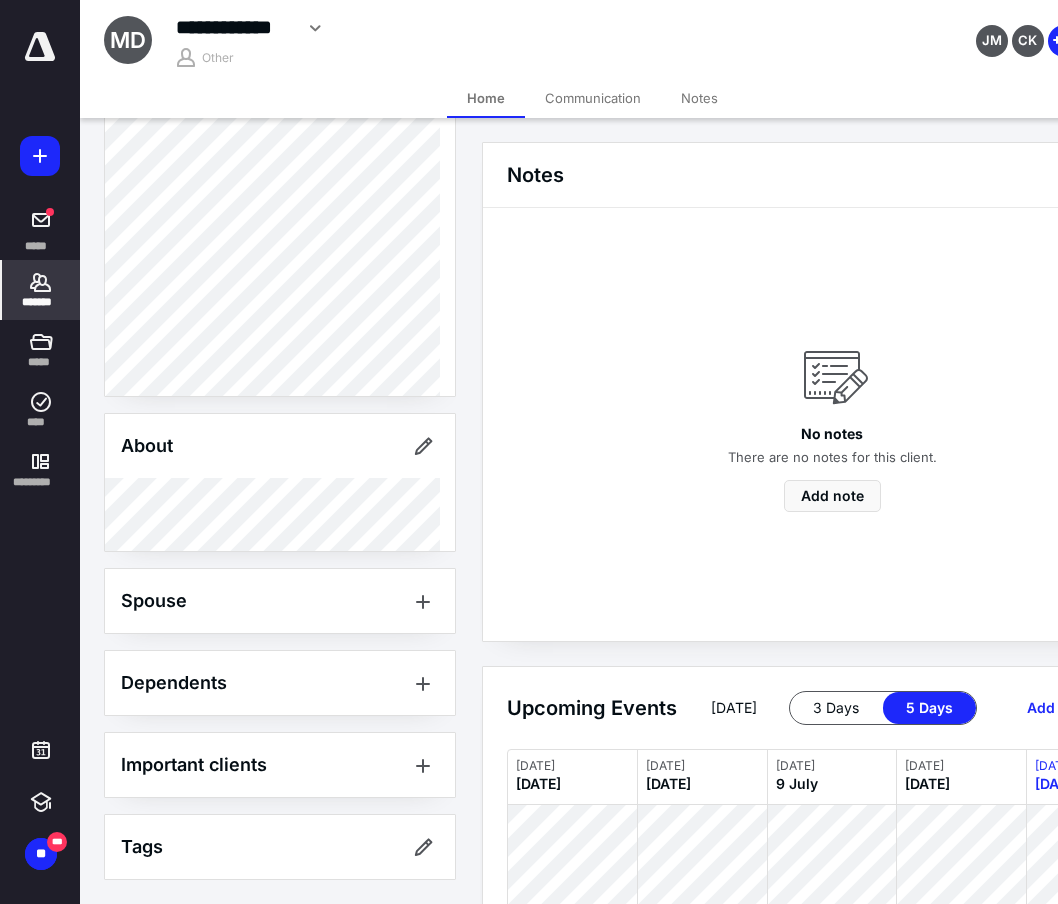 click on "*******" at bounding box center (41, 302) 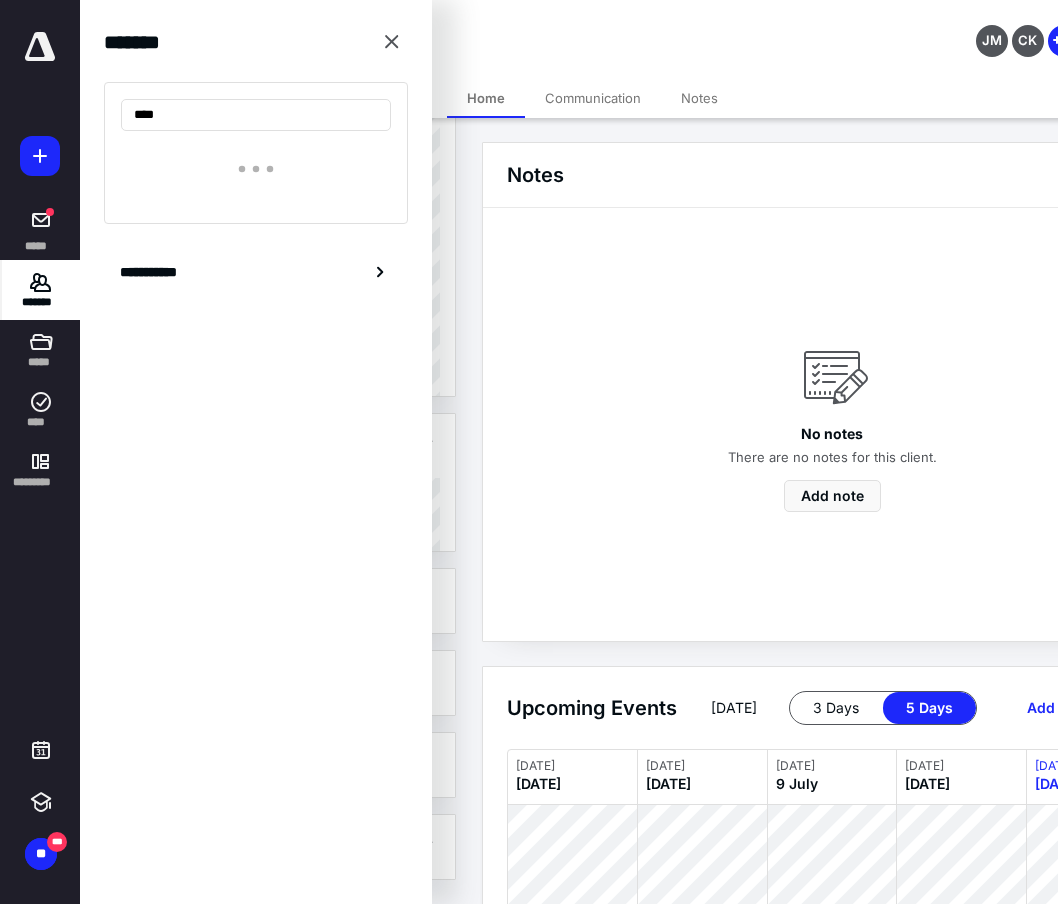 type on "*****" 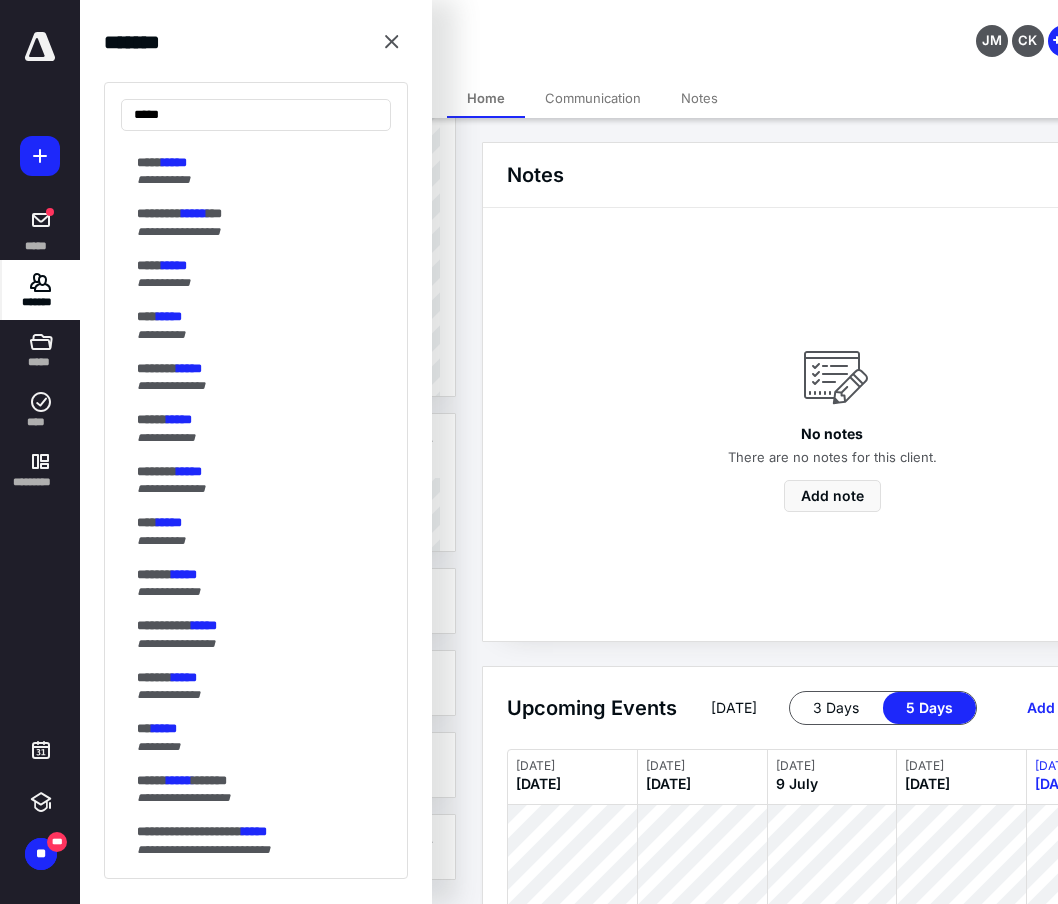 scroll, scrollTop: 1000, scrollLeft: 0, axis: vertical 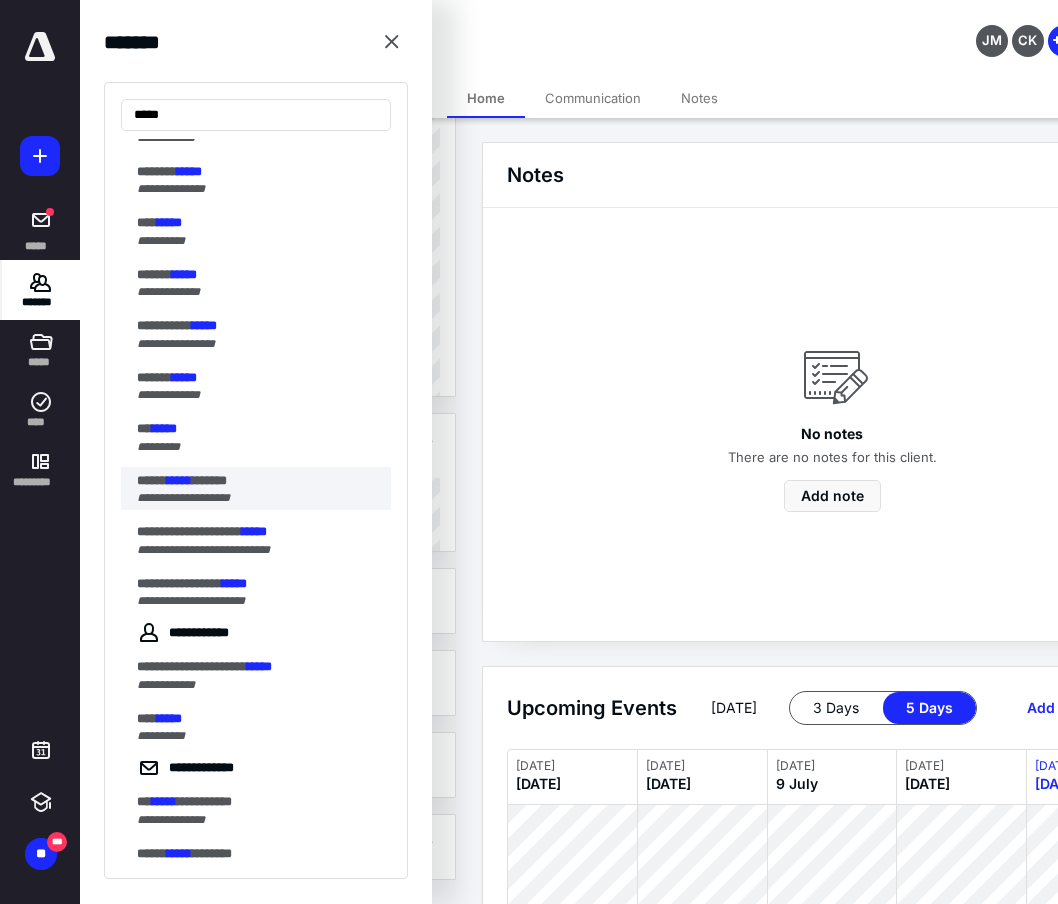 click on "*****" at bounding box center (179, 480) 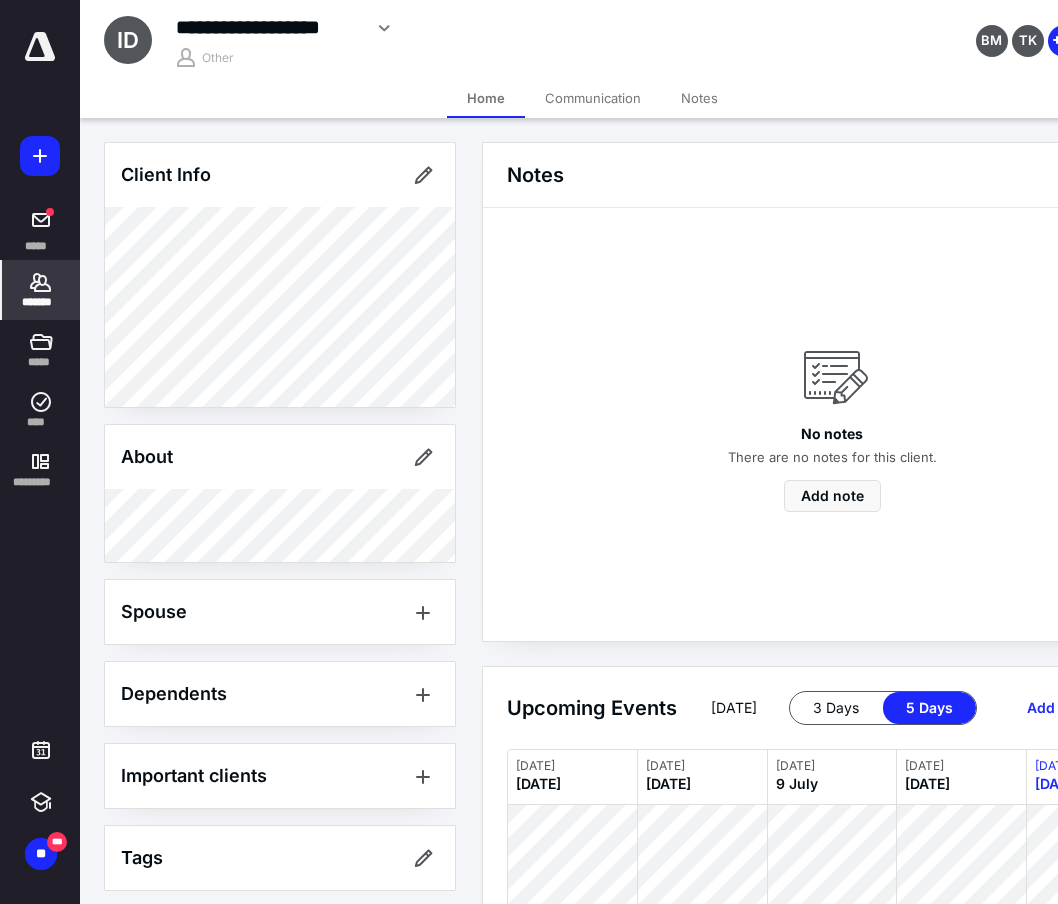 scroll, scrollTop: 222, scrollLeft: 0, axis: vertical 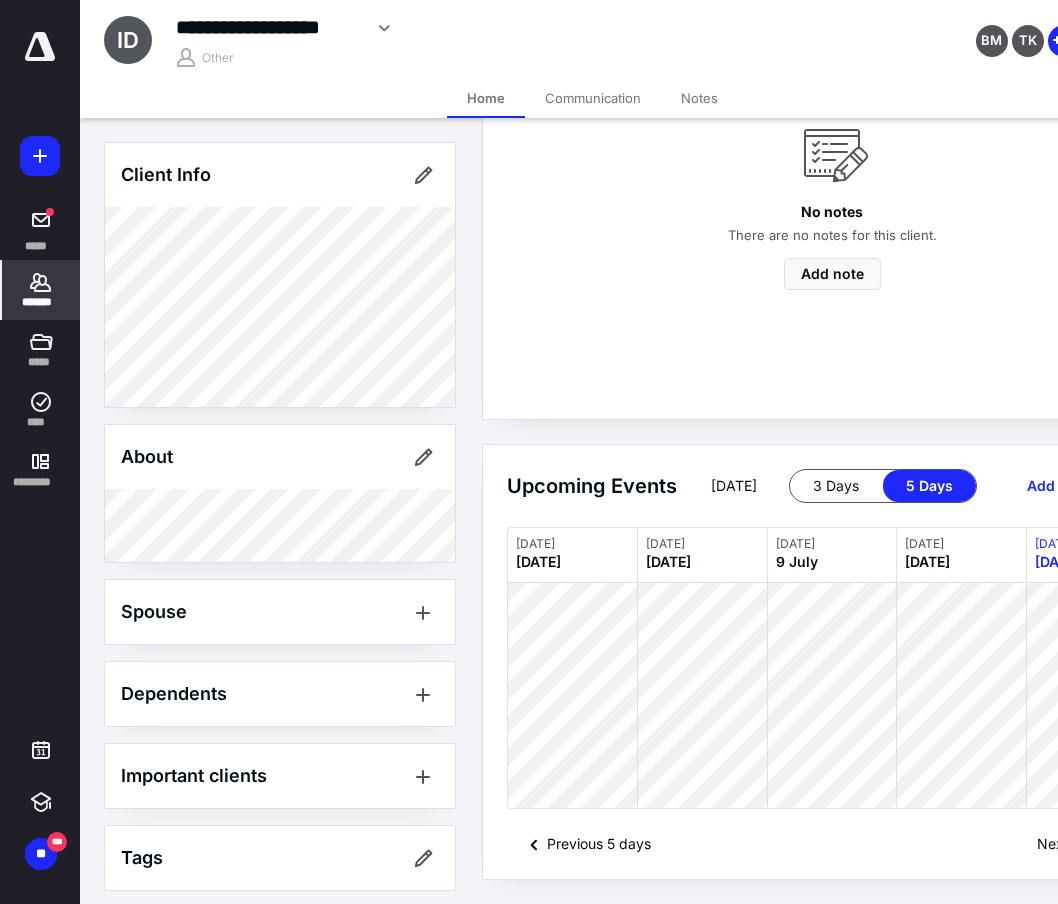 click on "Client Info About Spouse Dependents Important clients Tags Manage all tags" at bounding box center [280, 516] 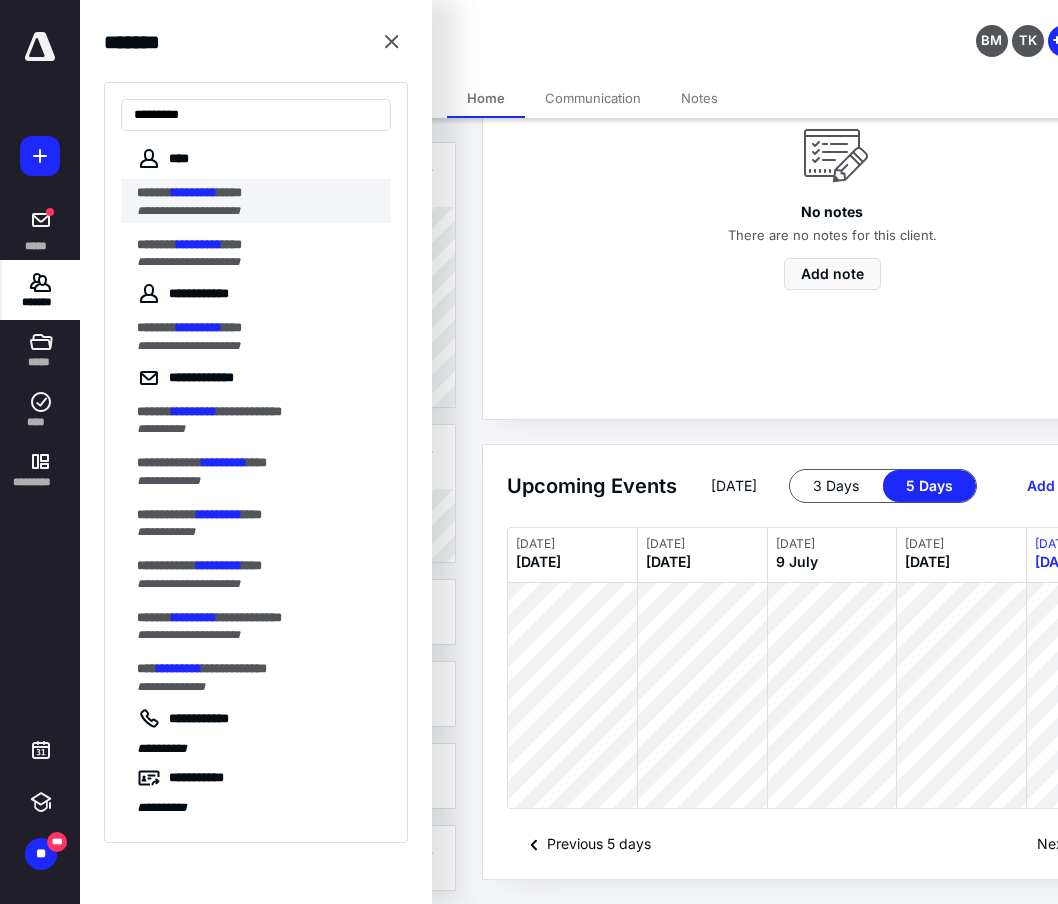 type on "*********" 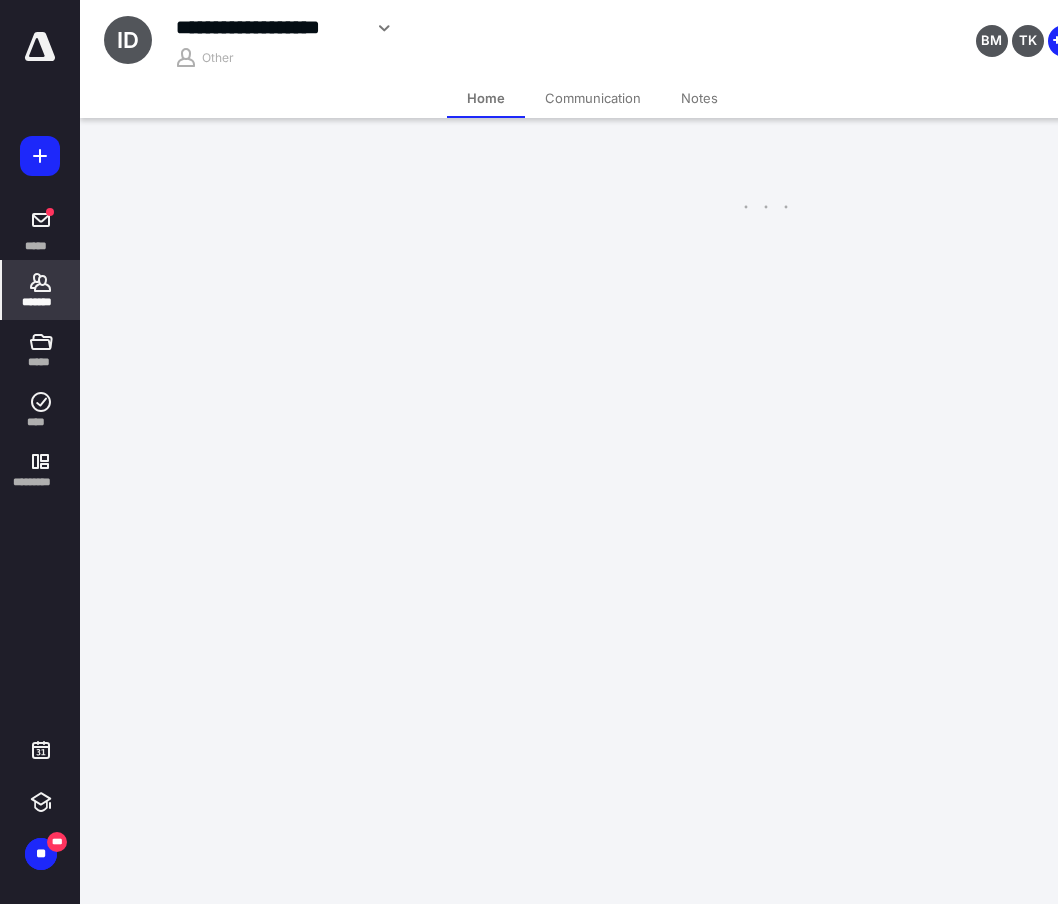 scroll, scrollTop: 0, scrollLeft: 0, axis: both 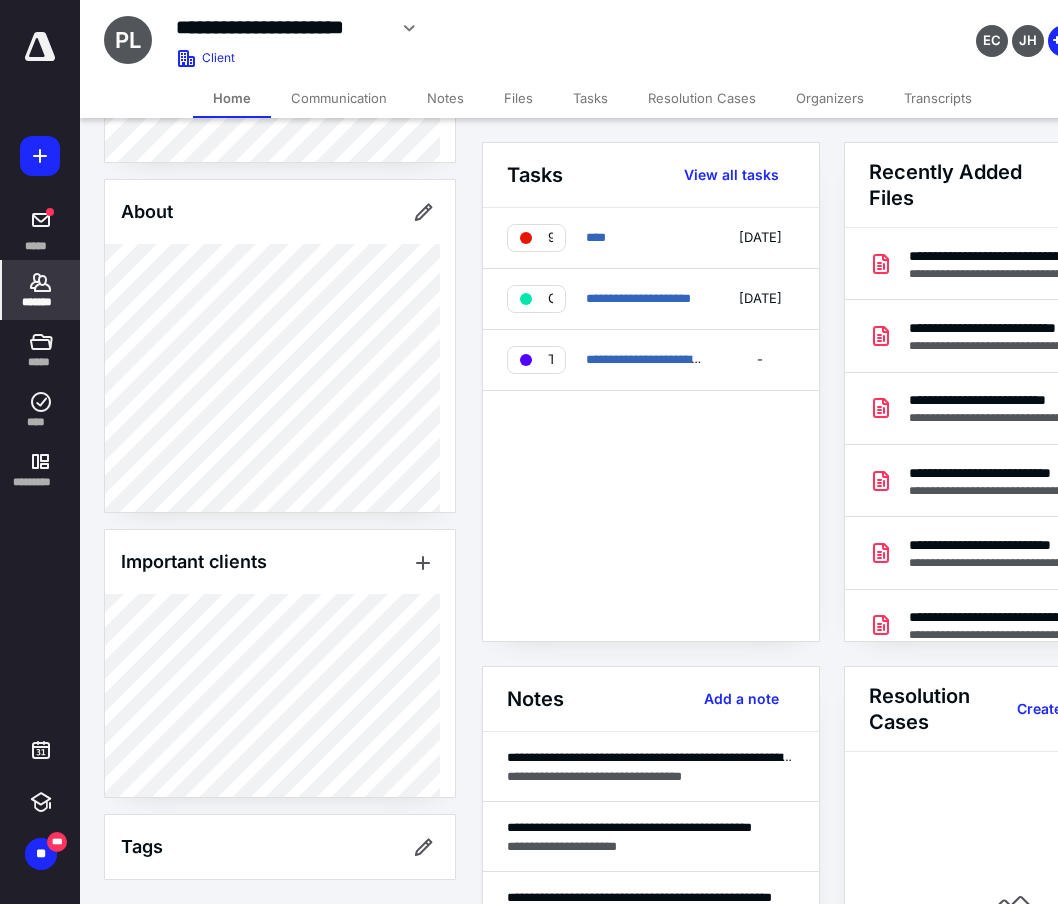 click on "**********" at bounding box center [462, 28] 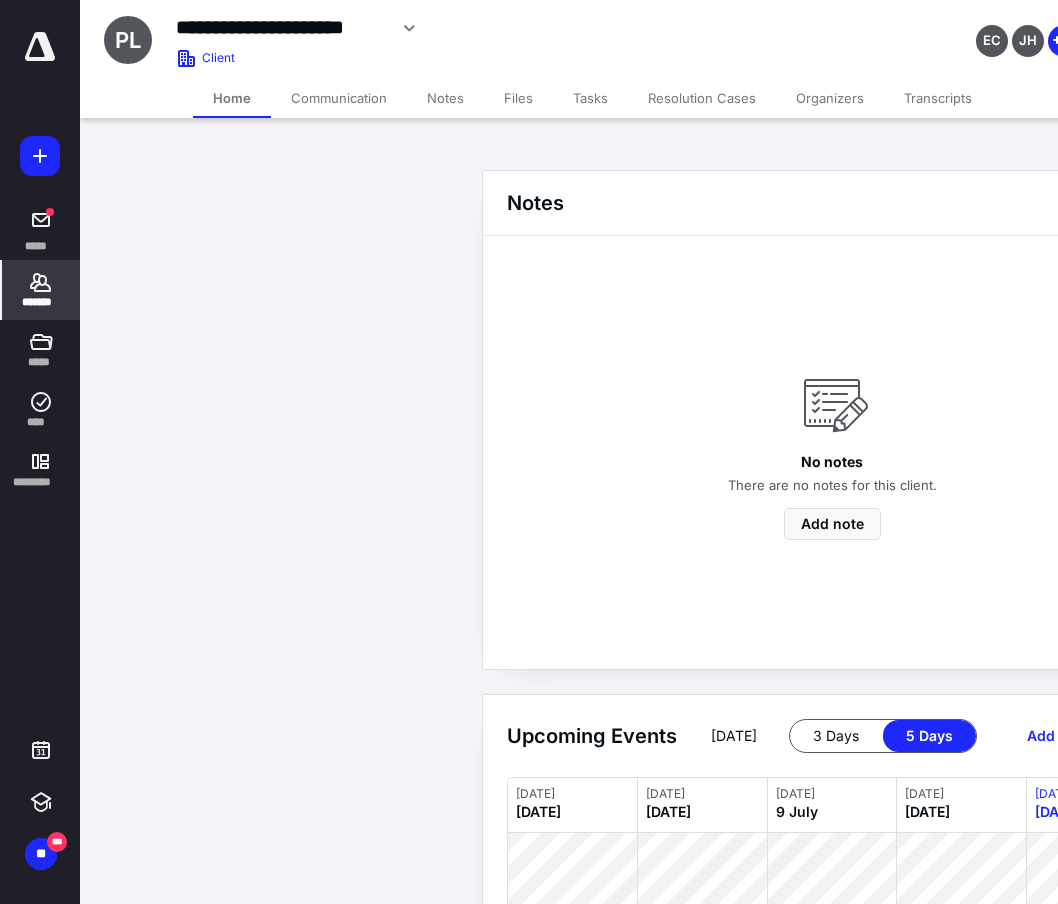 scroll, scrollTop: 190, scrollLeft: 0, axis: vertical 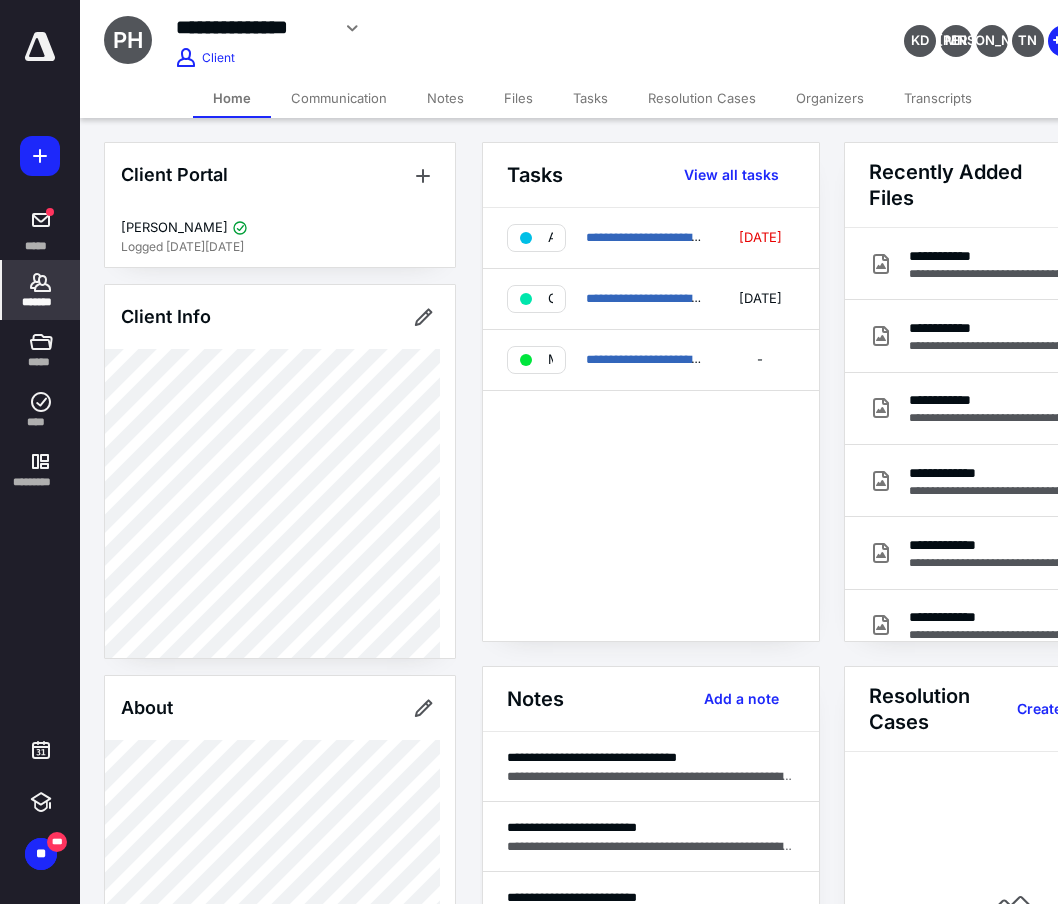 click on "**********" at bounding box center [462, 28] 